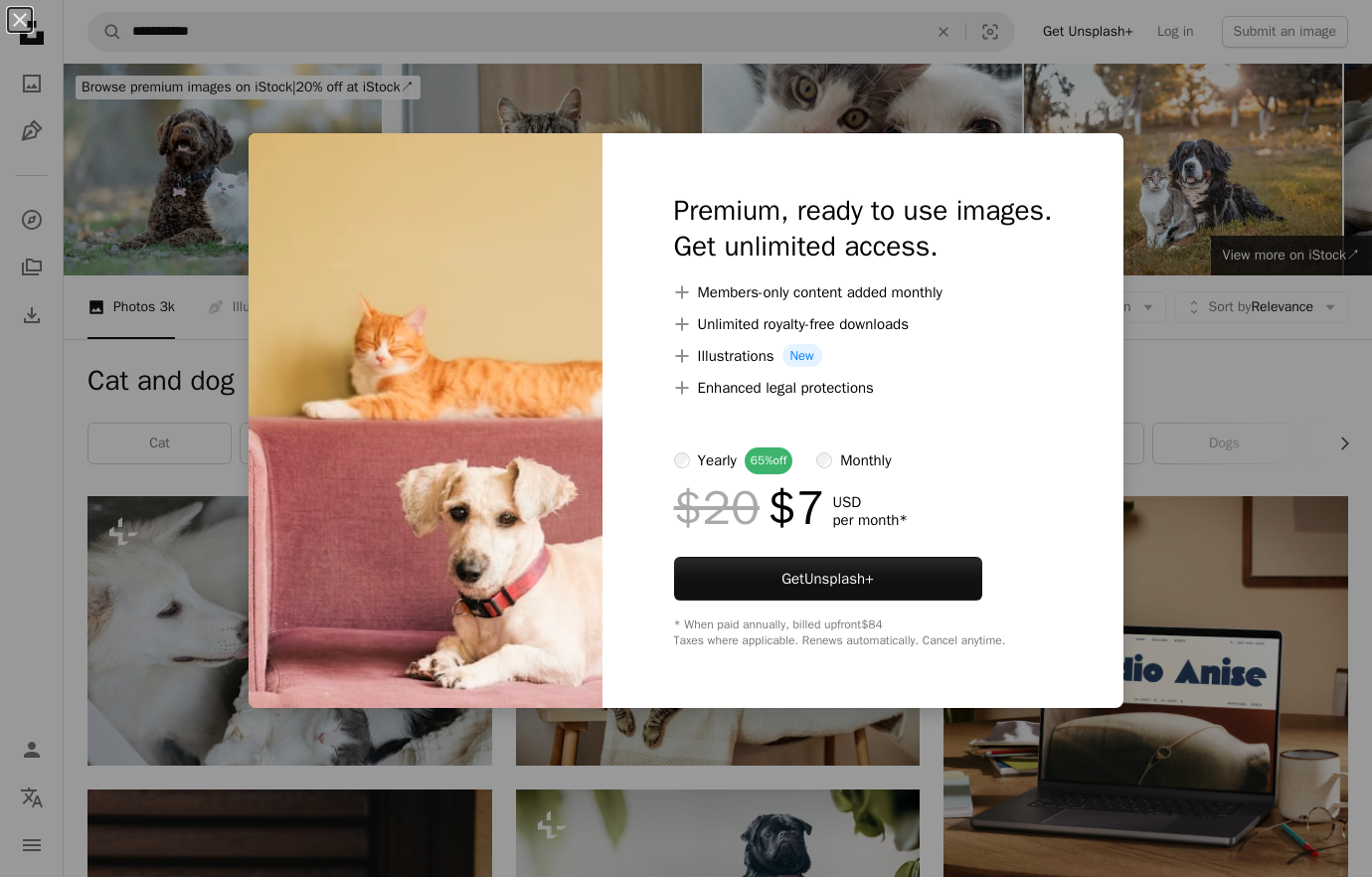 scroll, scrollTop: 8365, scrollLeft: 0, axis: vertical 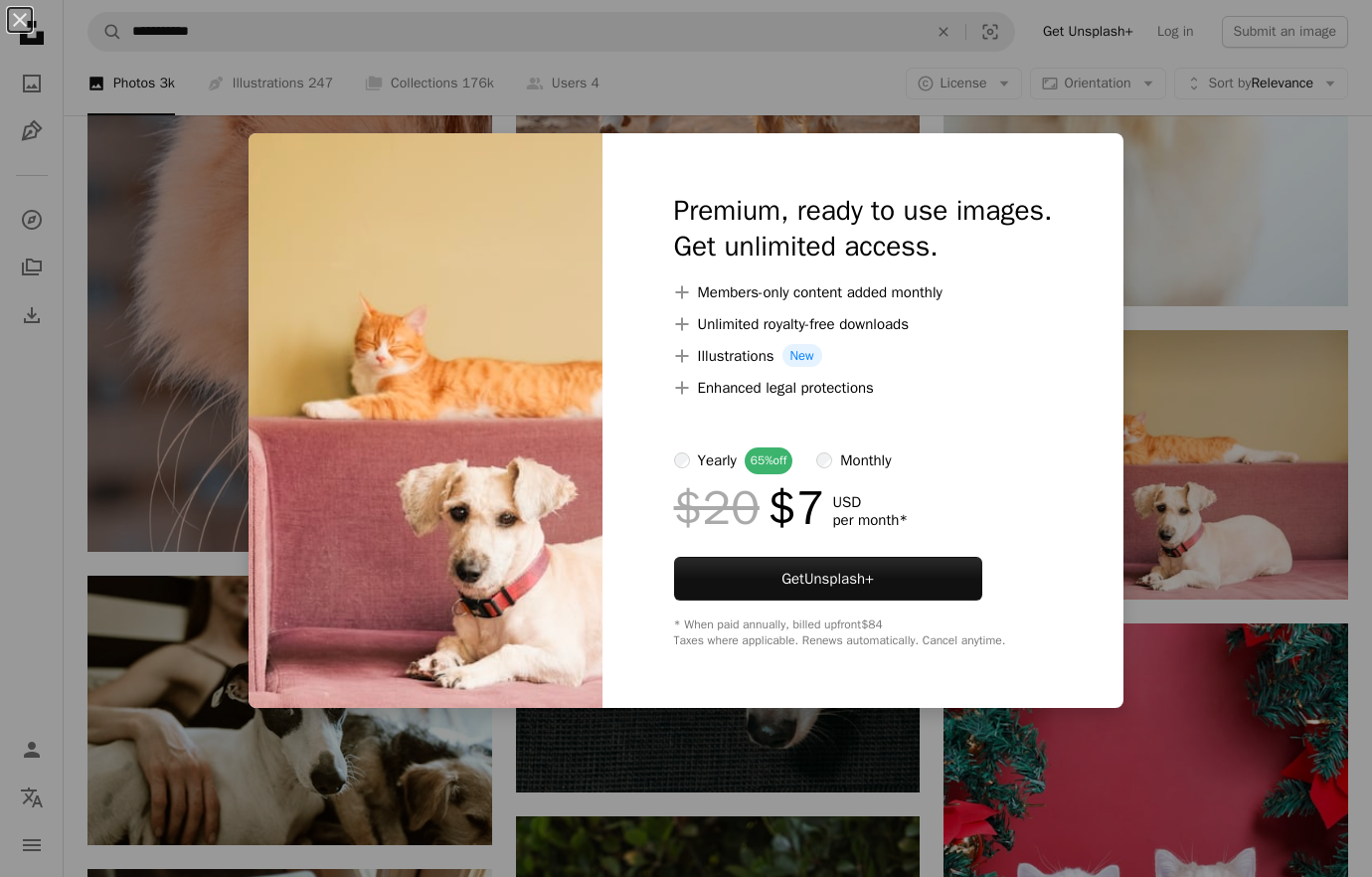 click on "An X shape Premium, ready to use images. Get unlimited access. A plus sign Members-only content added monthly A plus sign Unlimited royalty-free downloads A plus sign Illustrations  New A plus sign Enhanced legal protections yearly 65%  off monthly $20   $7 USD per month * Get  Unsplash+ * When paid annually, billed upfront  $84 Taxes where applicable. Renews automatically. Cancel anytime." at bounding box center [686, 438] 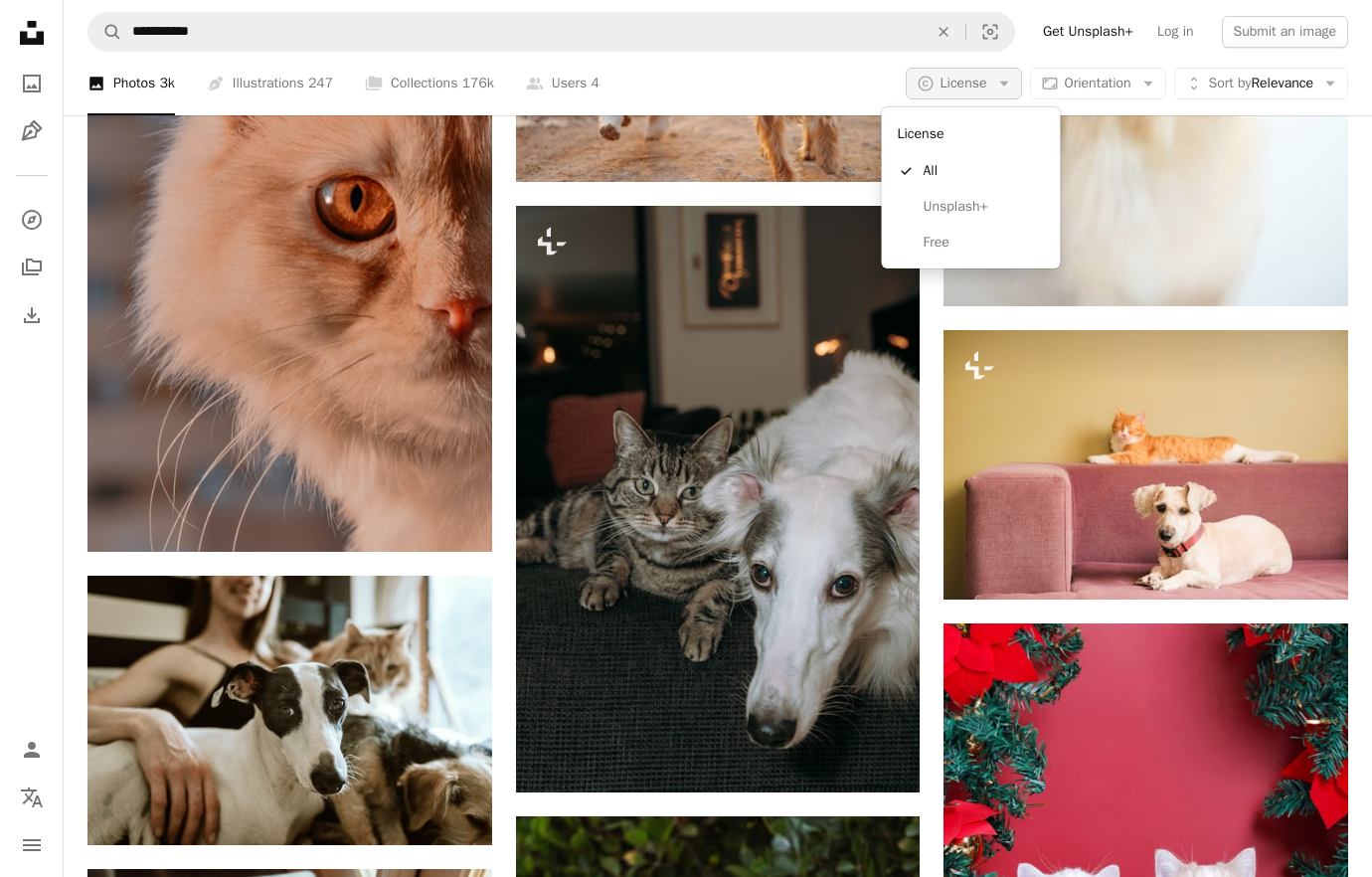 click on "License" at bounding box center [963, 83] 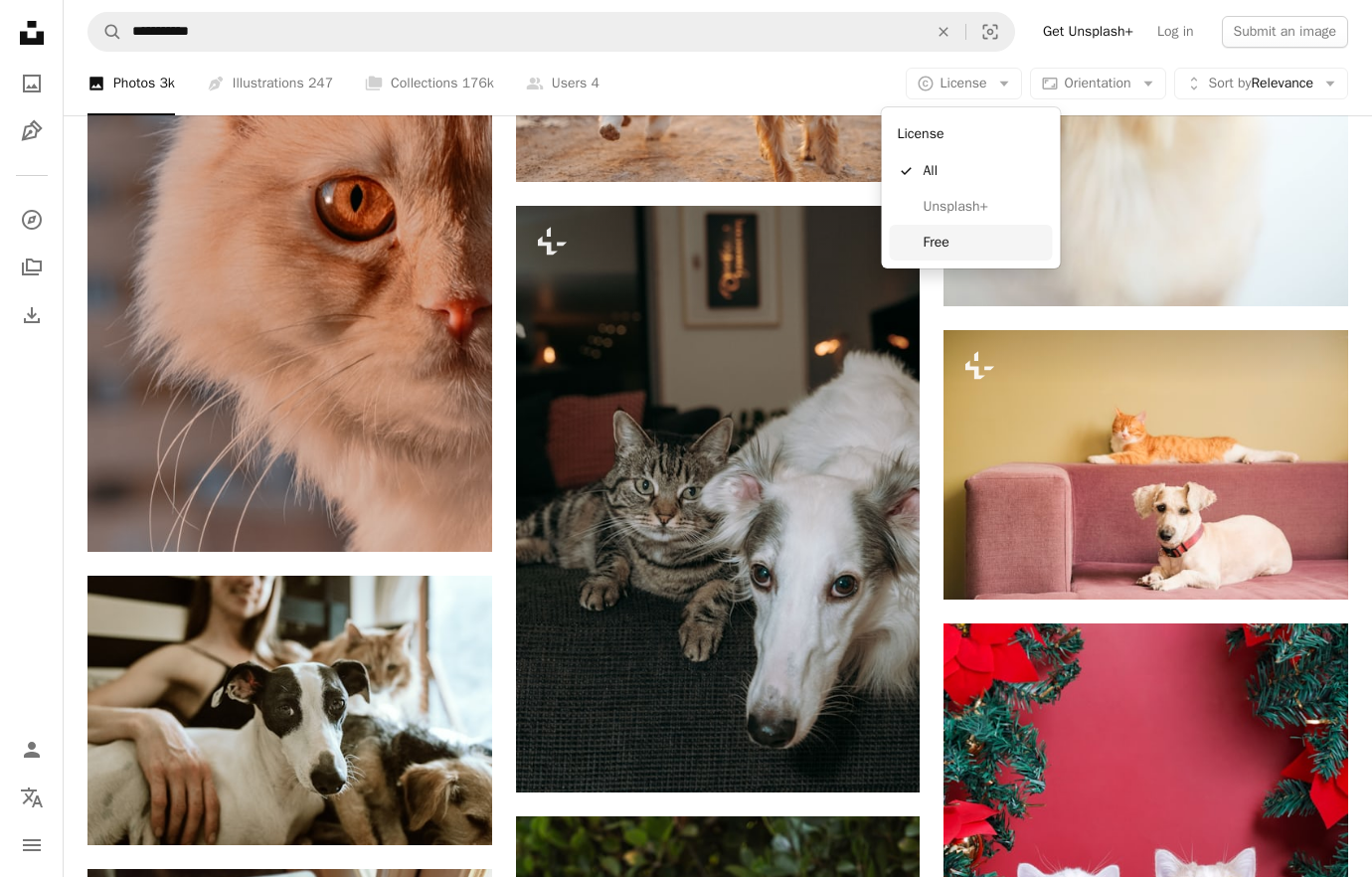 click on "Free" at bounding box center [984, 243] 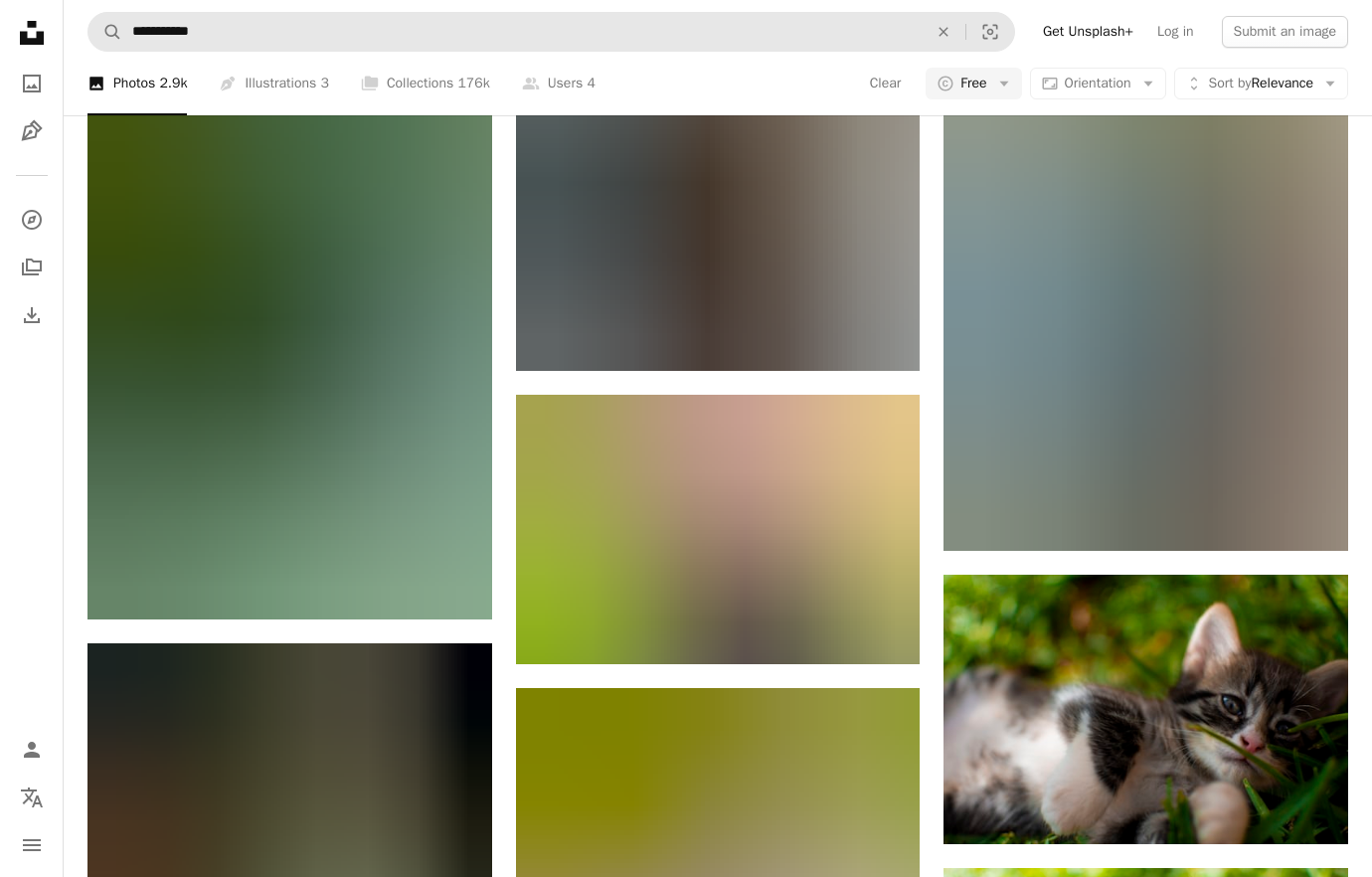 scroll, scrollTop: 45886, scrollLeft: 0, axis: vertical 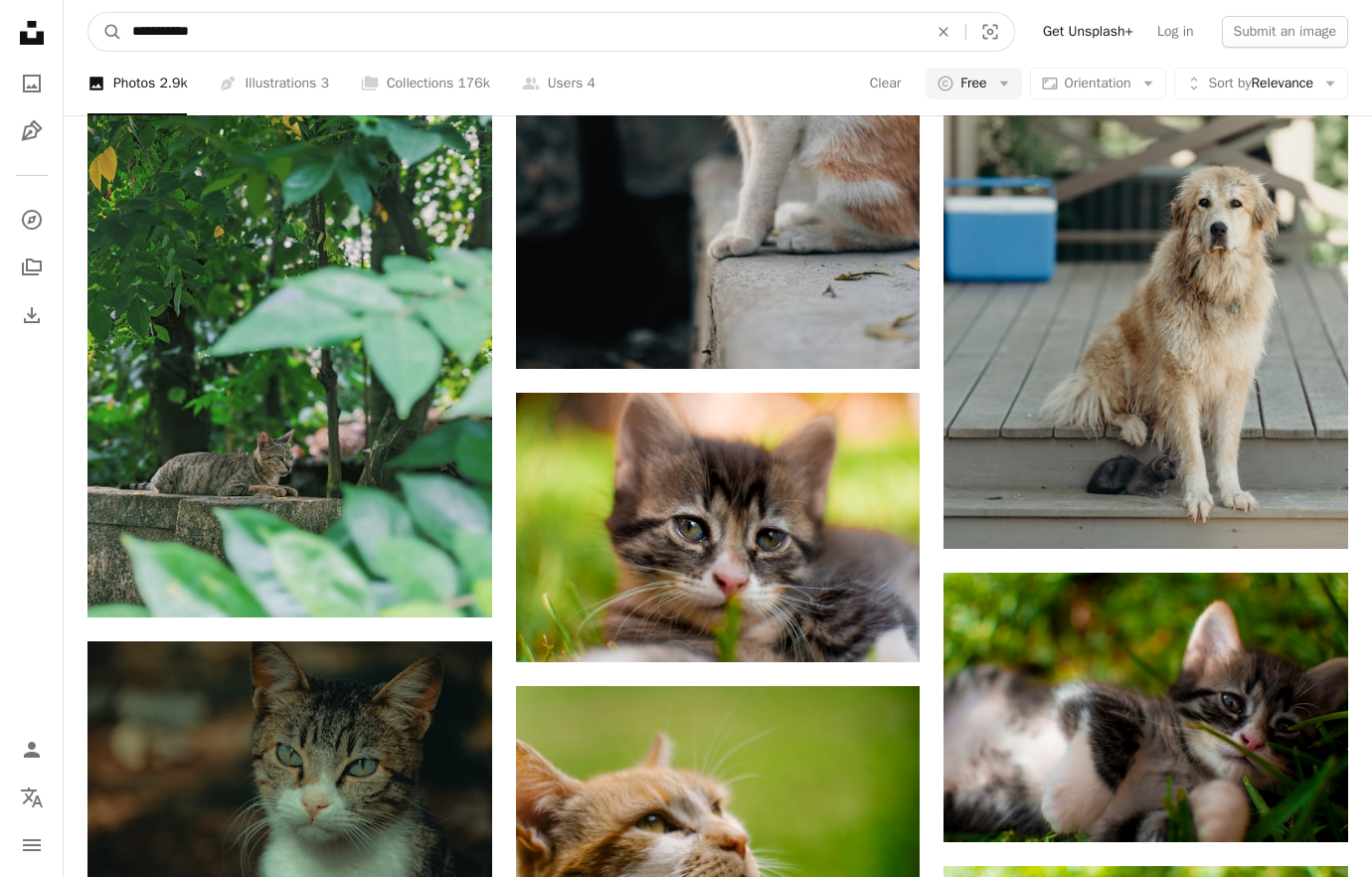 click on "**********" at bounding box center (522, 32) 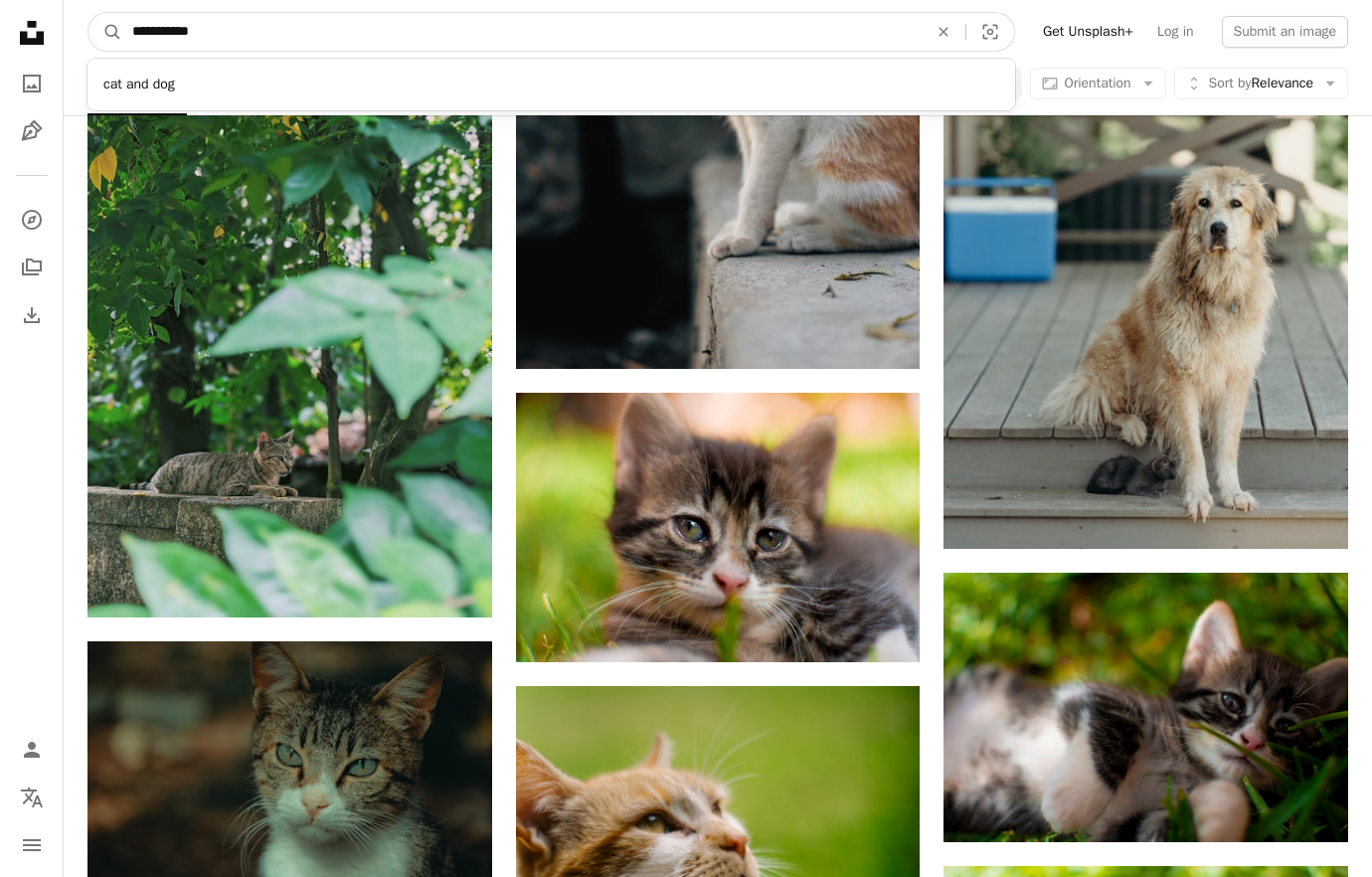 click on "**********" at bounding box center (522, 32) 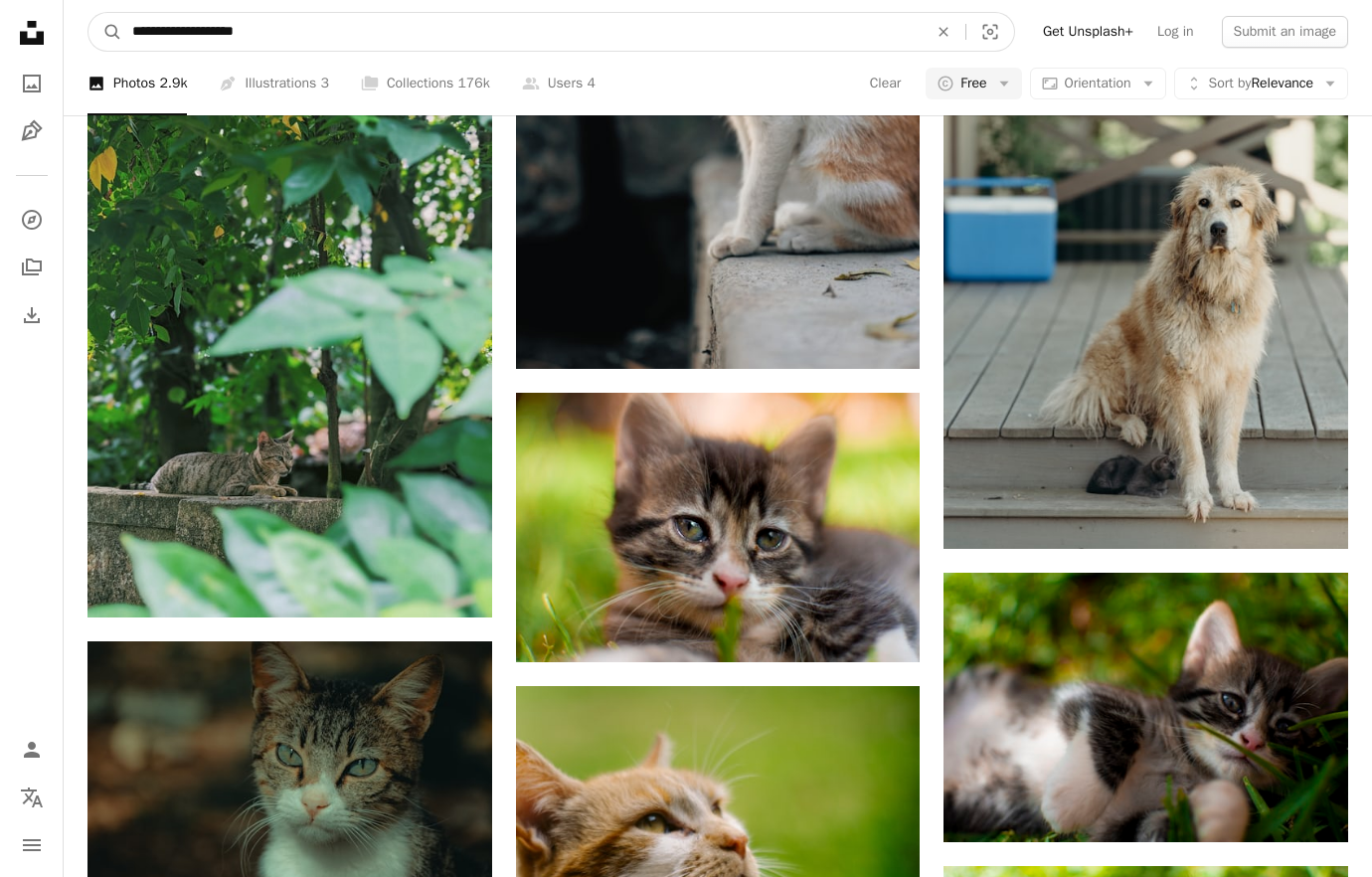 type on "**********" 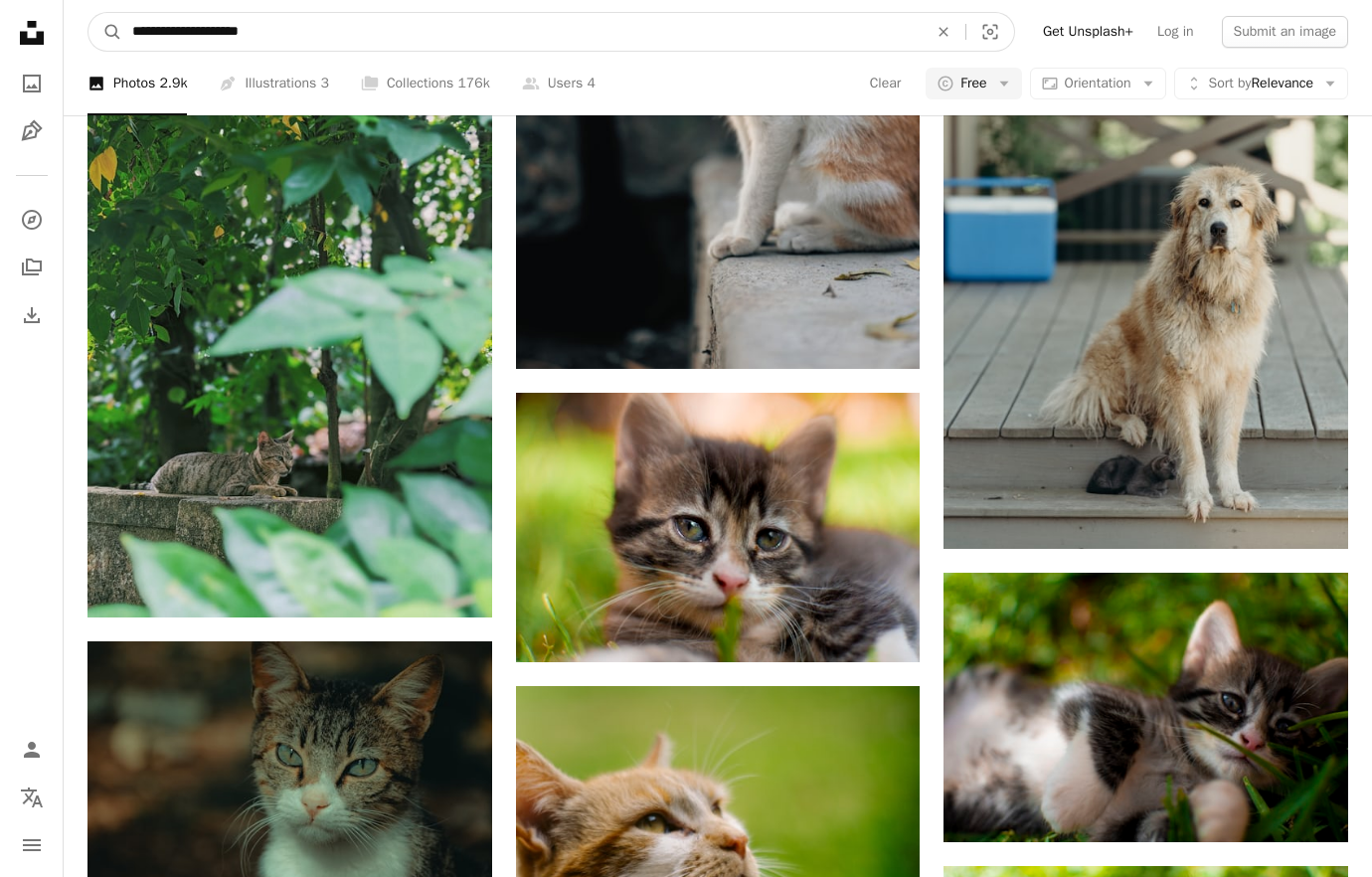 click on "A magnifying glass" at bounding box center (105, 32) 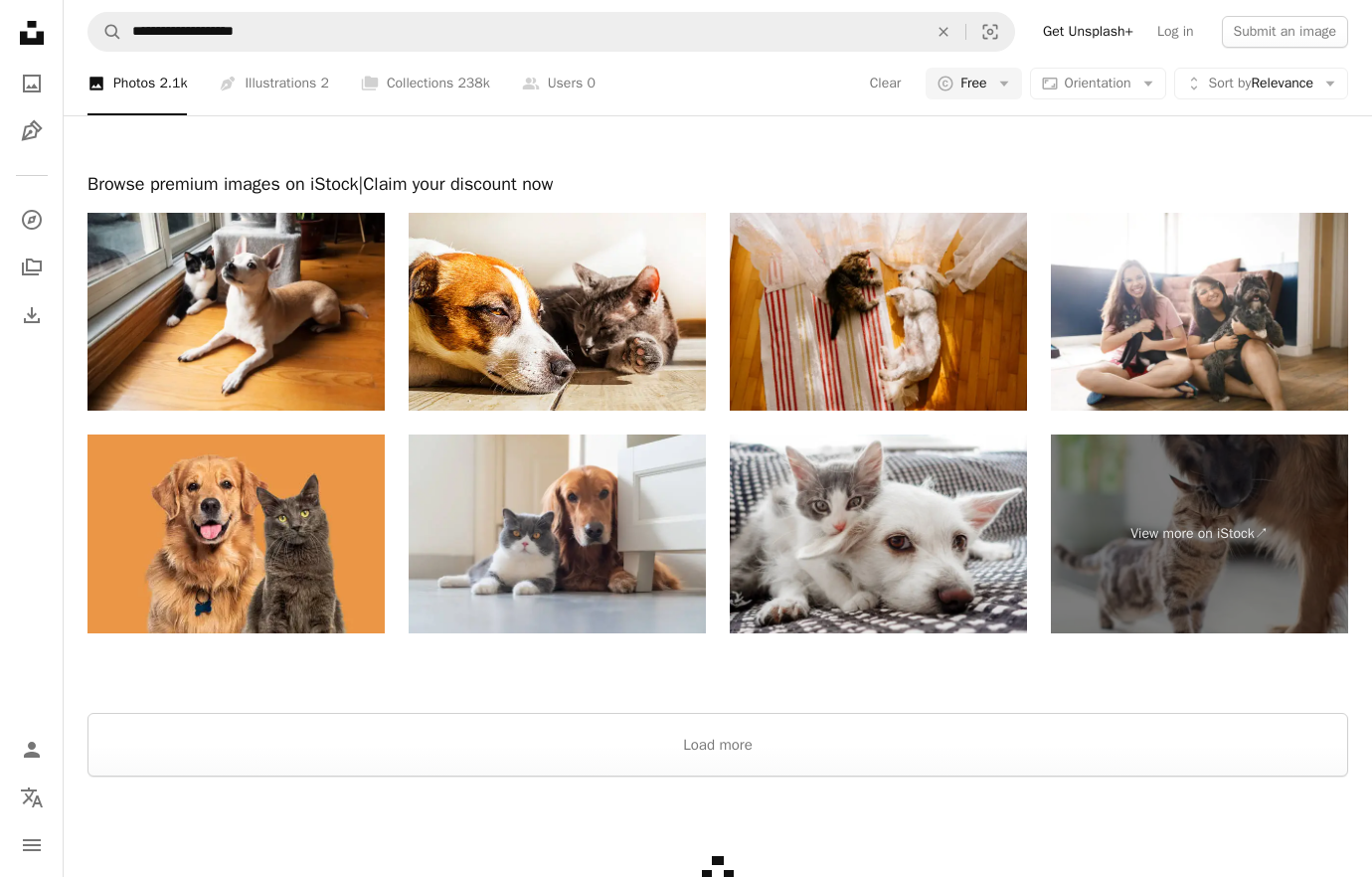 scroll, scrollTop: 4223, scrollLeft: 0, axis: vertical 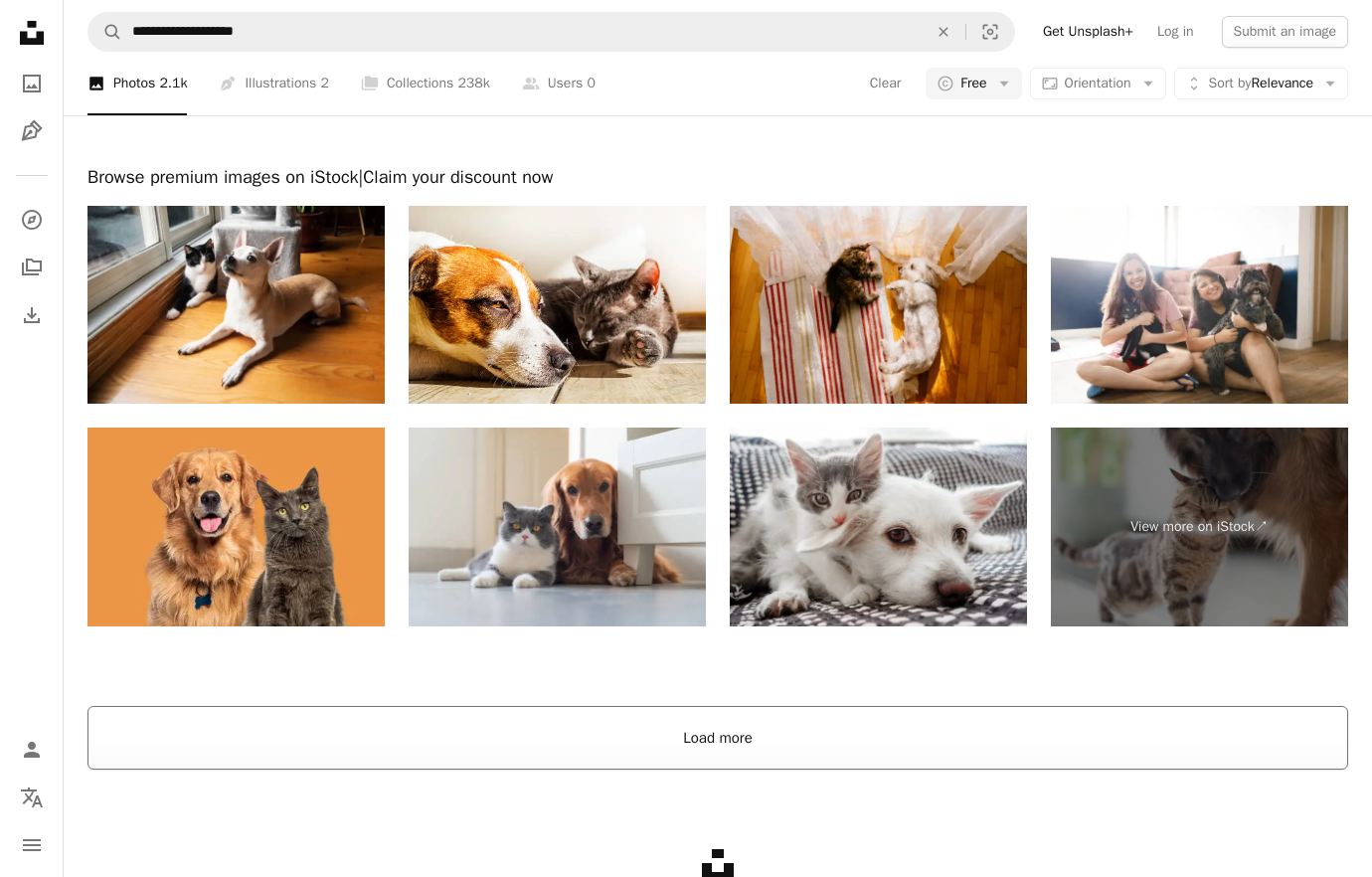 click on "Load more" at bounding box center (718, 738) 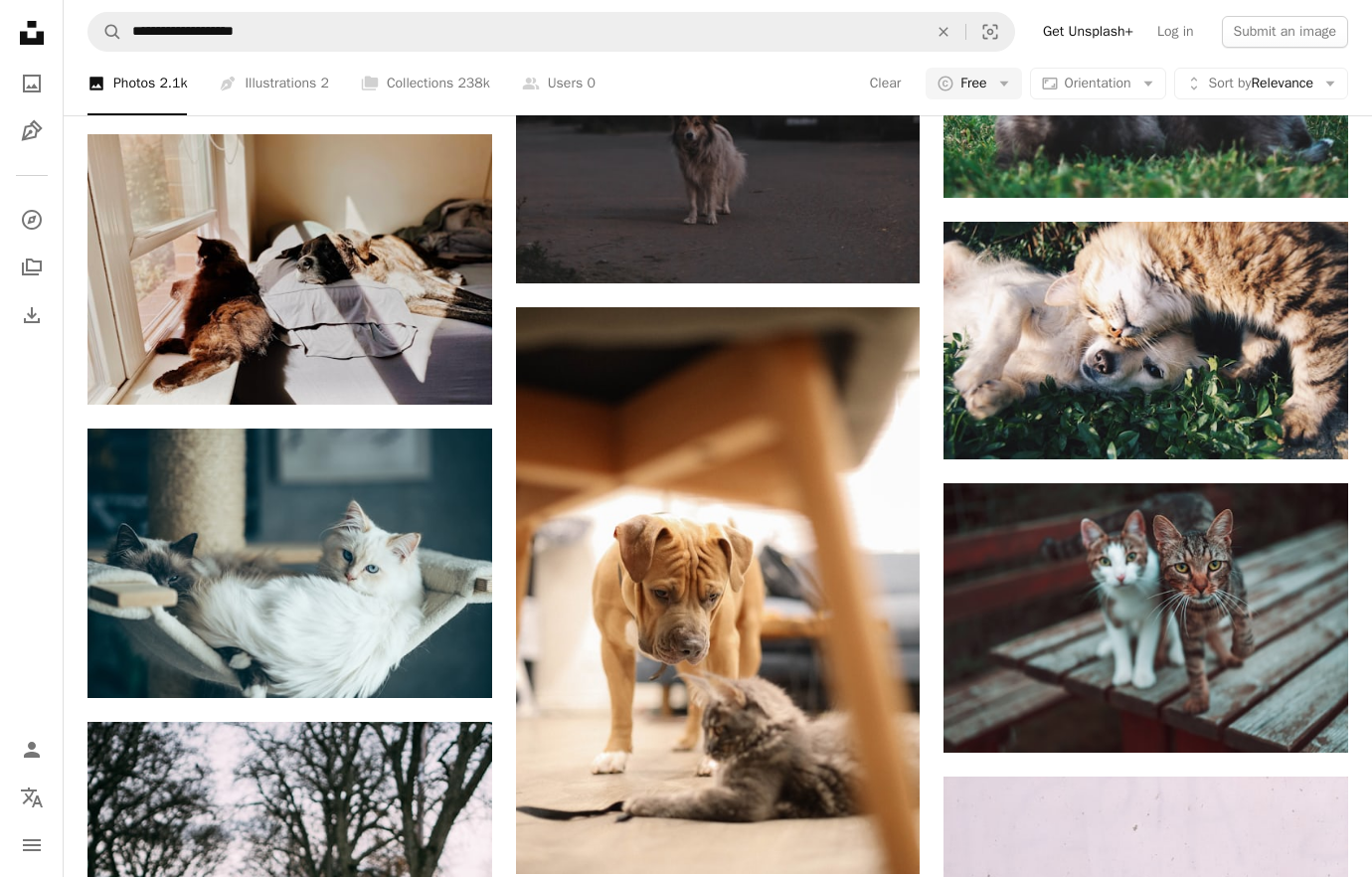scroll, scrollTop: 2158, scrollLeft: 0, axis: vertical 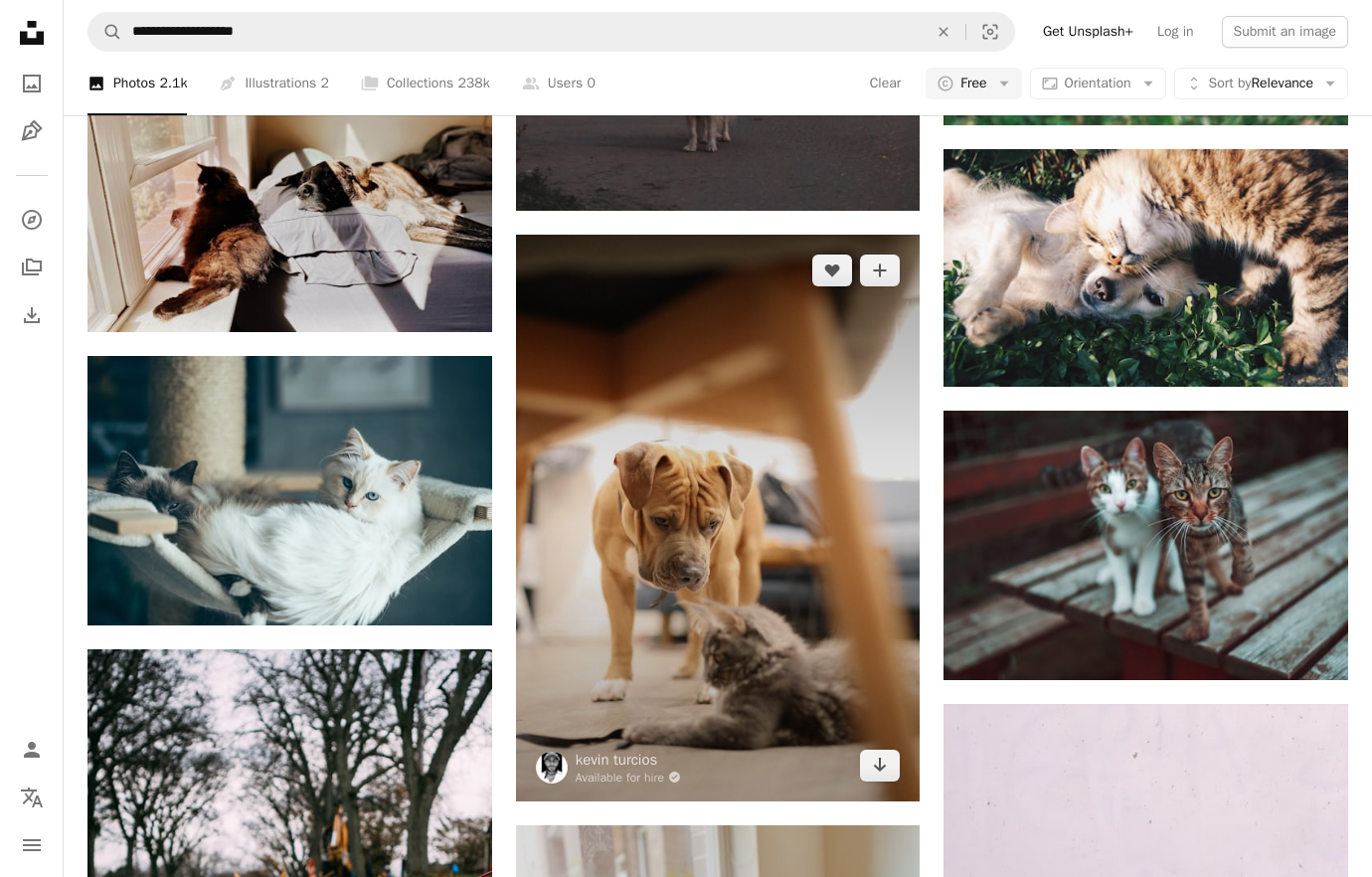 click at bounding box center (718, 517) 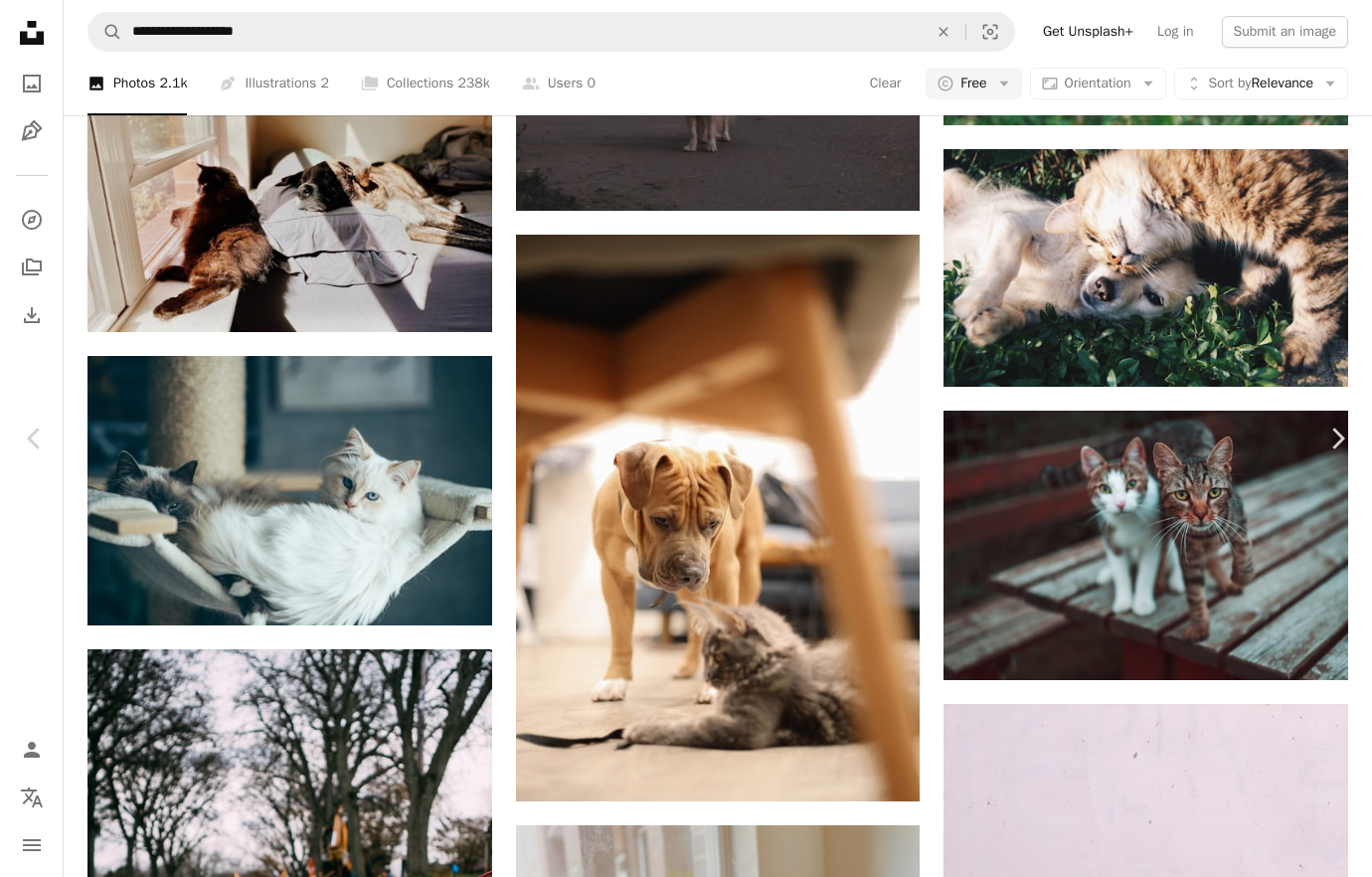 scroll, scrollTop: 12201, scrollLeft: 0, axis: vertical 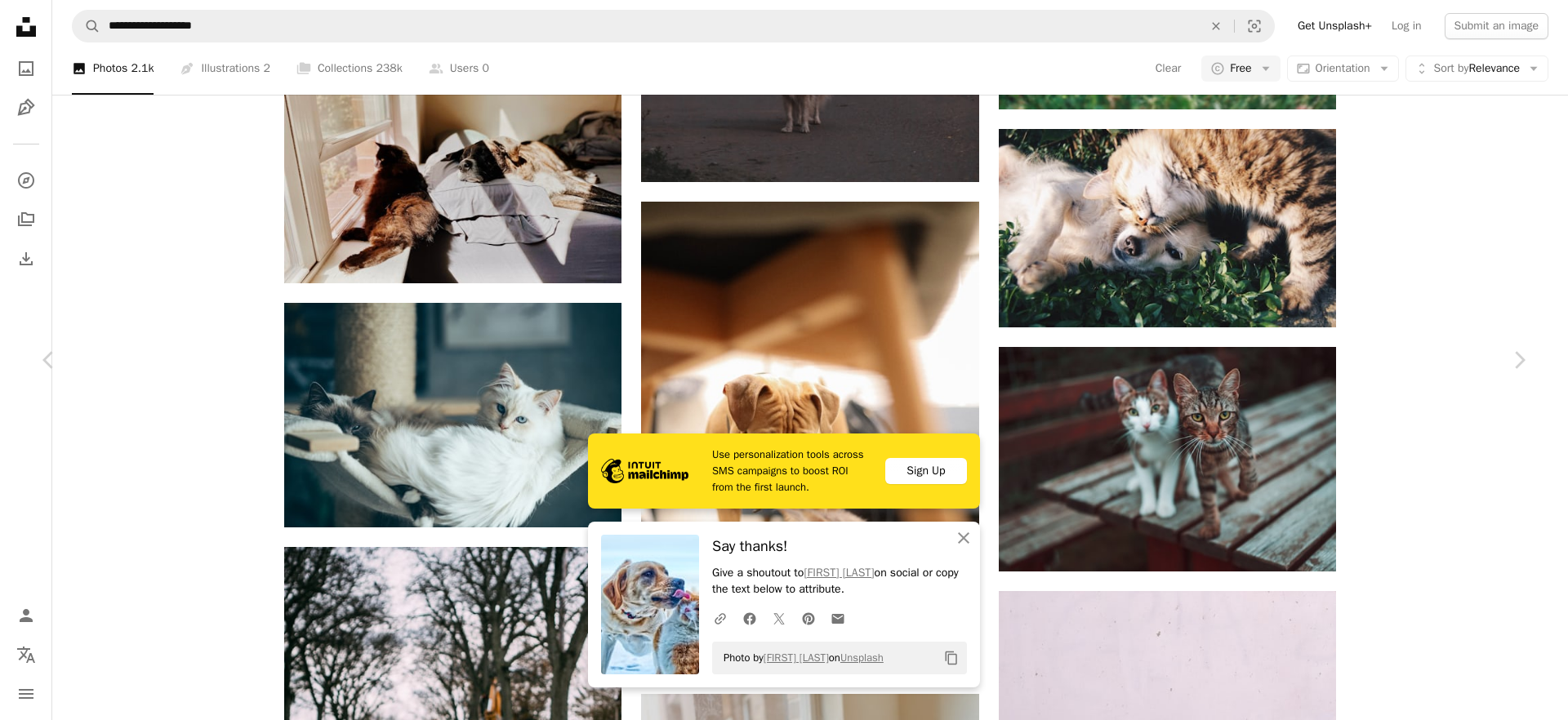 click on "An X shape Chevron left Chevron right Use personalization tools across SMS campaigns to boost ROI from the first launch. Sign Up An X shape Close Say thanks! Give a shoutout to  [FIRST] [LAST]  on social or copy the text below to attribute. A URL sharing icon (chains) Facebook icon X (formerly Twitter) icon Pinterest icon An envelope Photo by  [FIRST] [LAST]  on  Unsplash
Copy content [FIRST] [LAST] Available for hire A checkmark inside of a circle A heart A plus sign Edit image   Plus sign for Unsplash+ Download free Chevron down Zoom in Views 469,961 Downloads 3,360 Featured in Photos ,  Animals A forward-right arrow Share Info icon Info More Actions Best buds  A map marker [CITY], [CITY], [COUNTRY] Calendar outlined Published on  September 3, 2020 Camera Canon, EOS R Safety Free to use under the  Unsplash License animal wildlife cat and dog cat dog wood pet united states mammal bulldog pitbull canine [CITY] Creative Commons images Browse premium related images on iStock  |   ↗" at bounding box center (784, 9959) 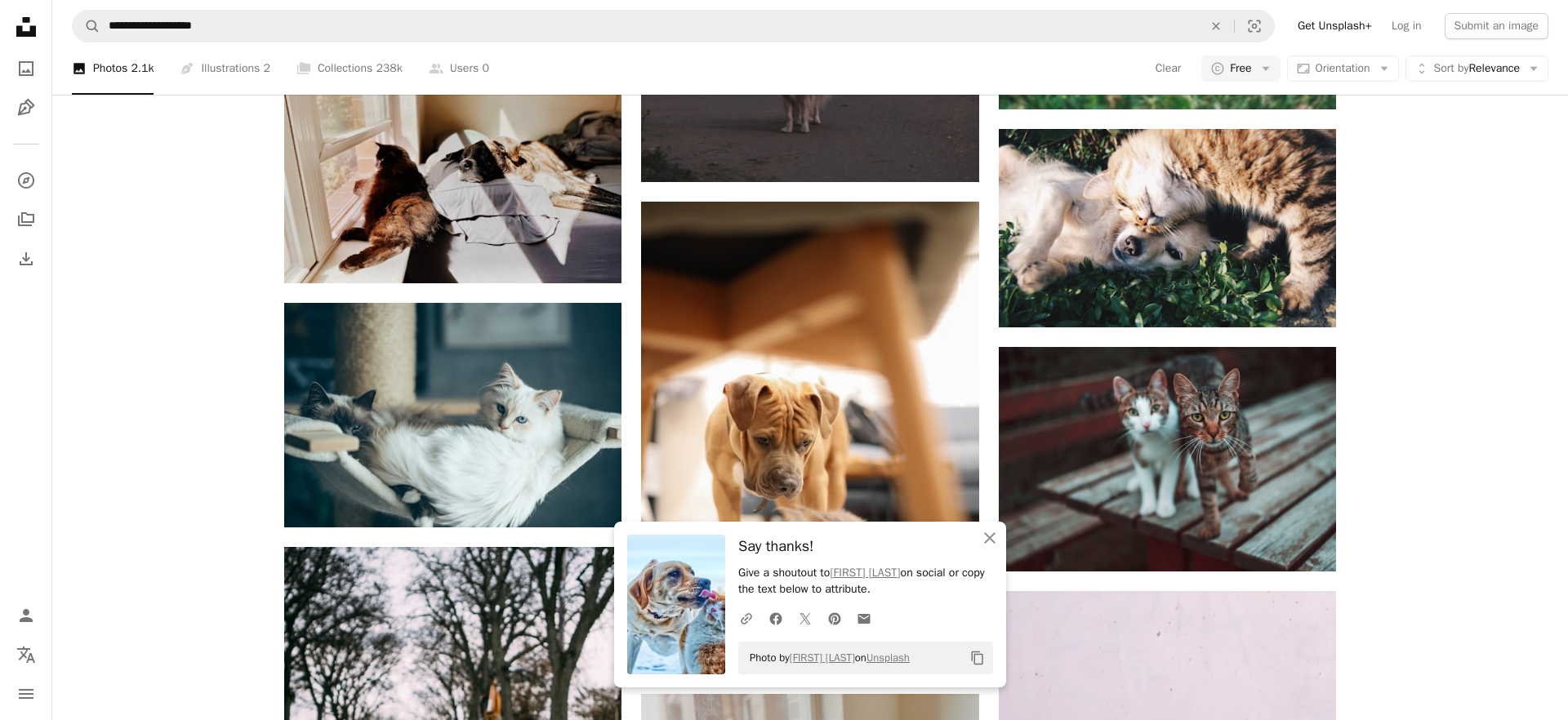 scroll, scrollTop: 1771, scrollLeft: 0, axis: vertical 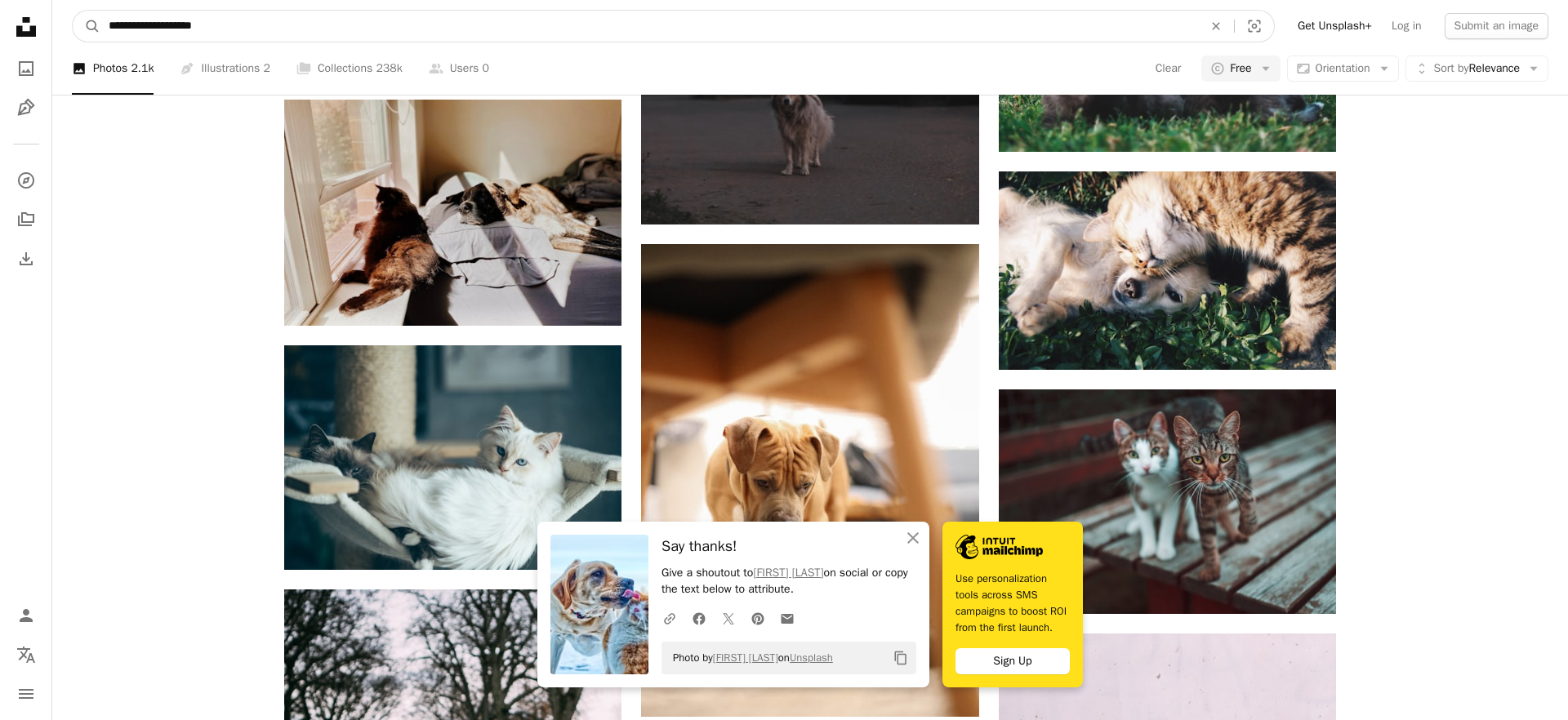 click on "**********" at bounding box center [649, 26] 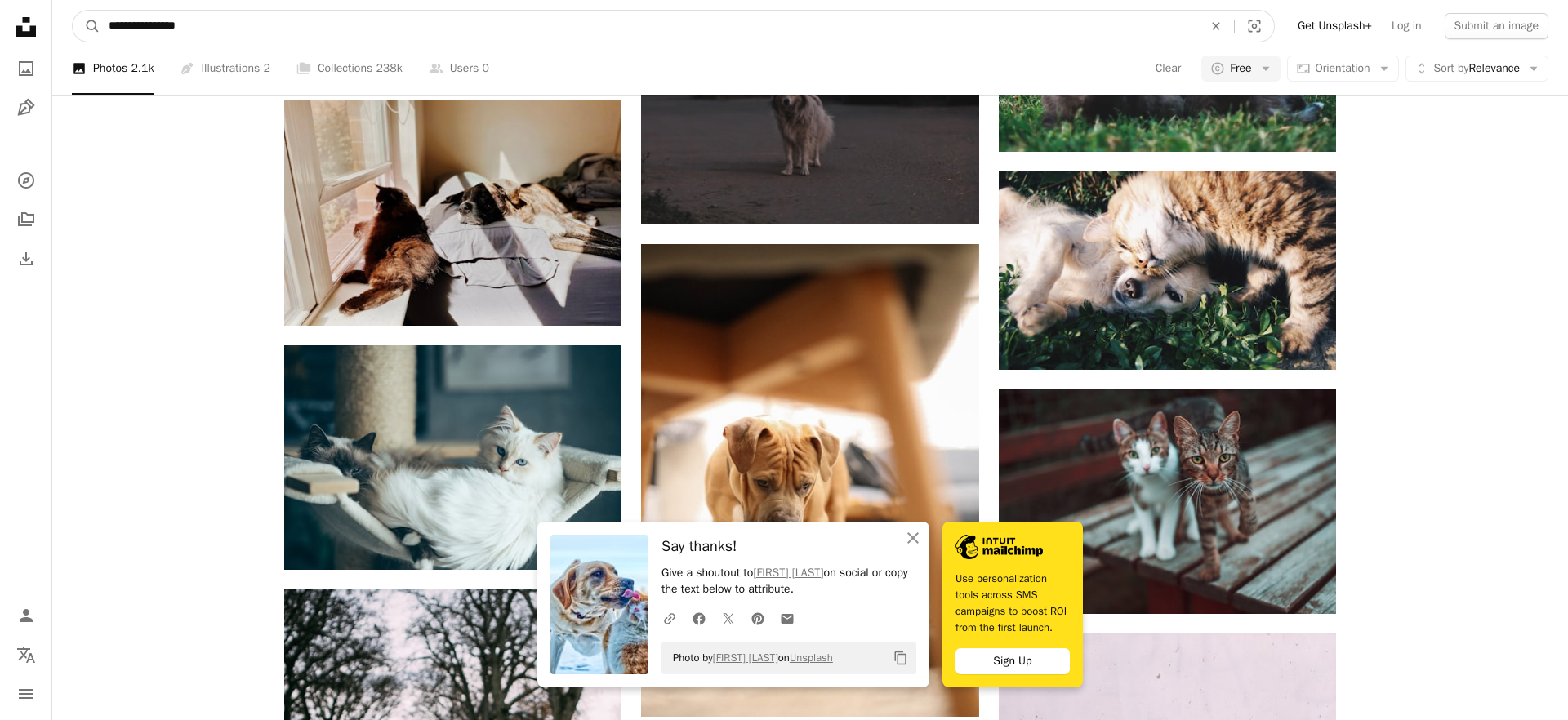 type on "**********" 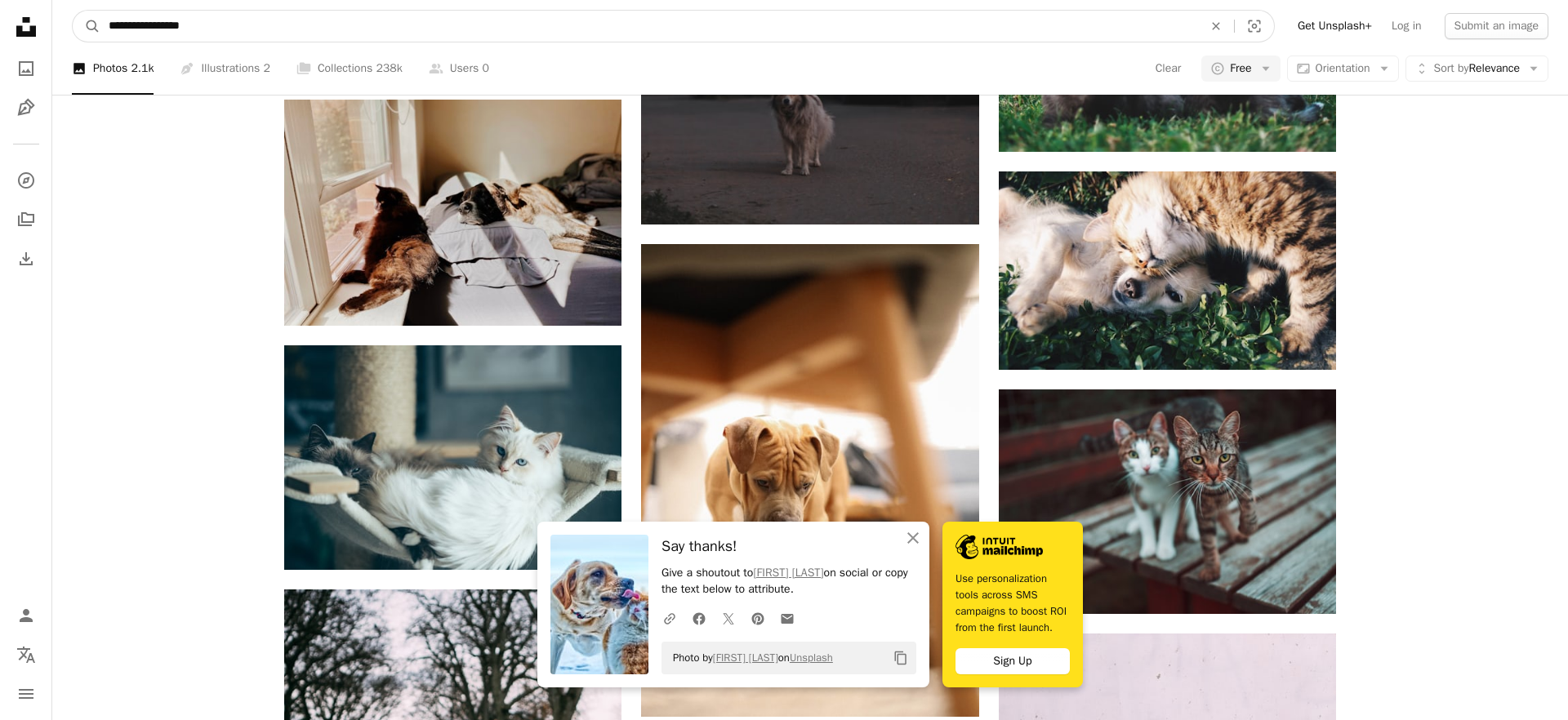 click on "A magnifying glass" at bounding box center [87, 26] 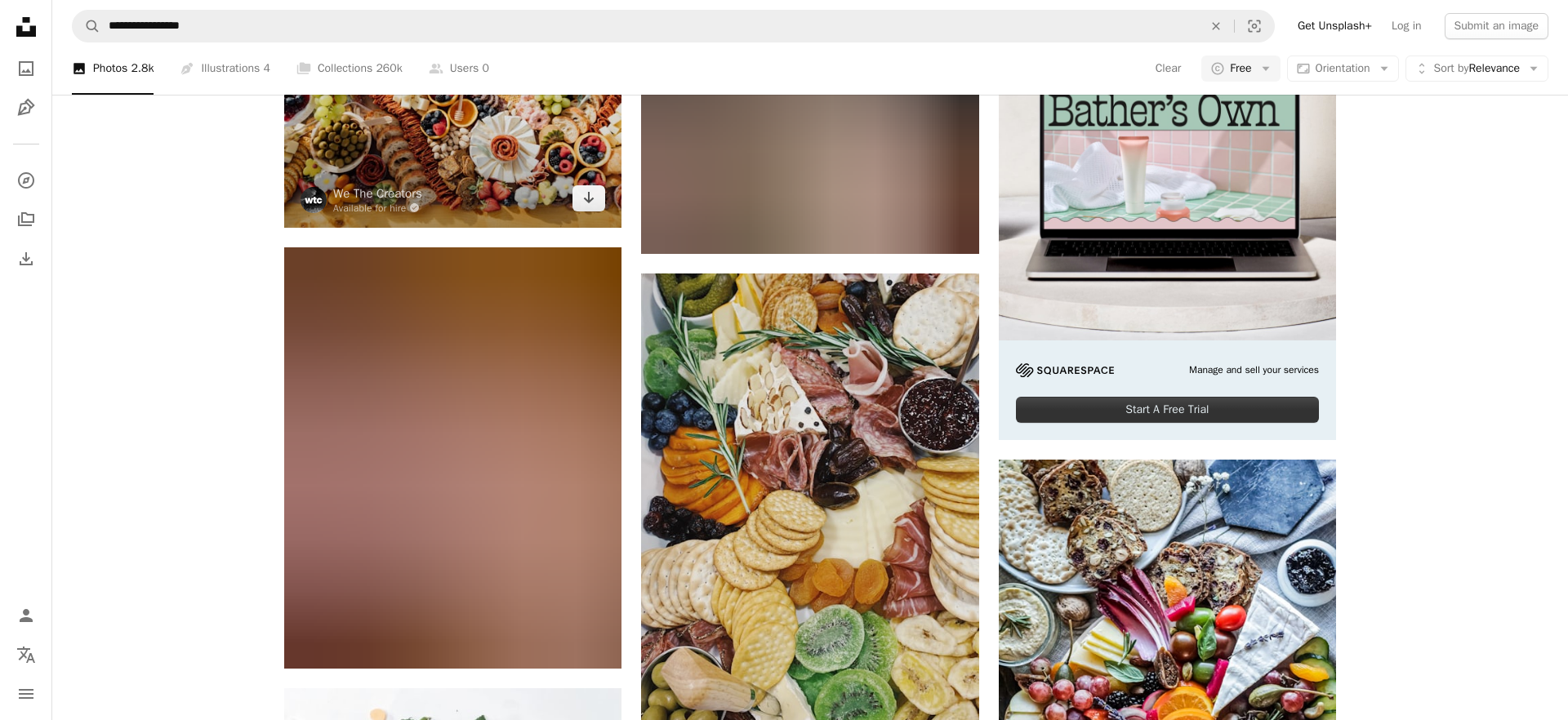 scroll, scrollTop: 427, scrollLeft: 0, axis: vertical 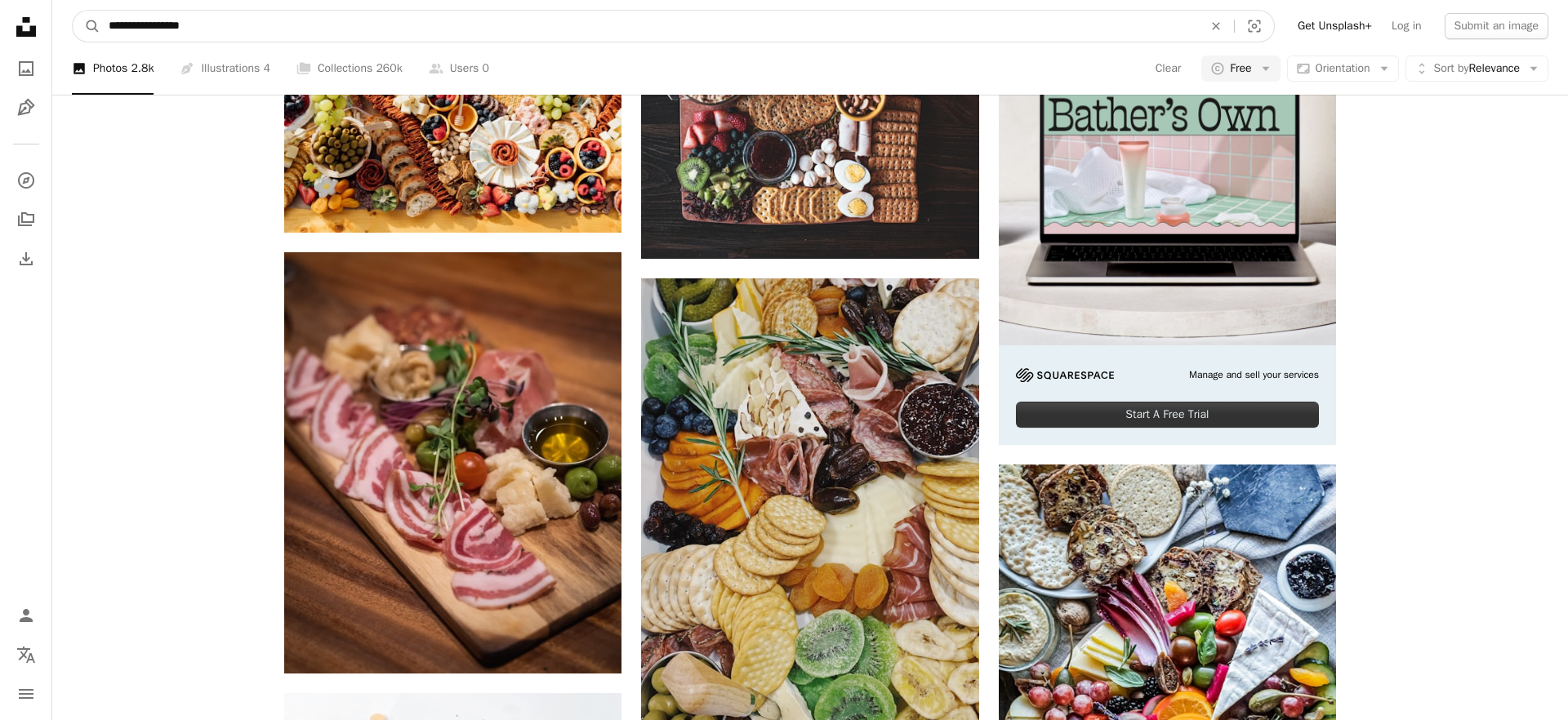 click on "**********" at bounding box center [649, 26] 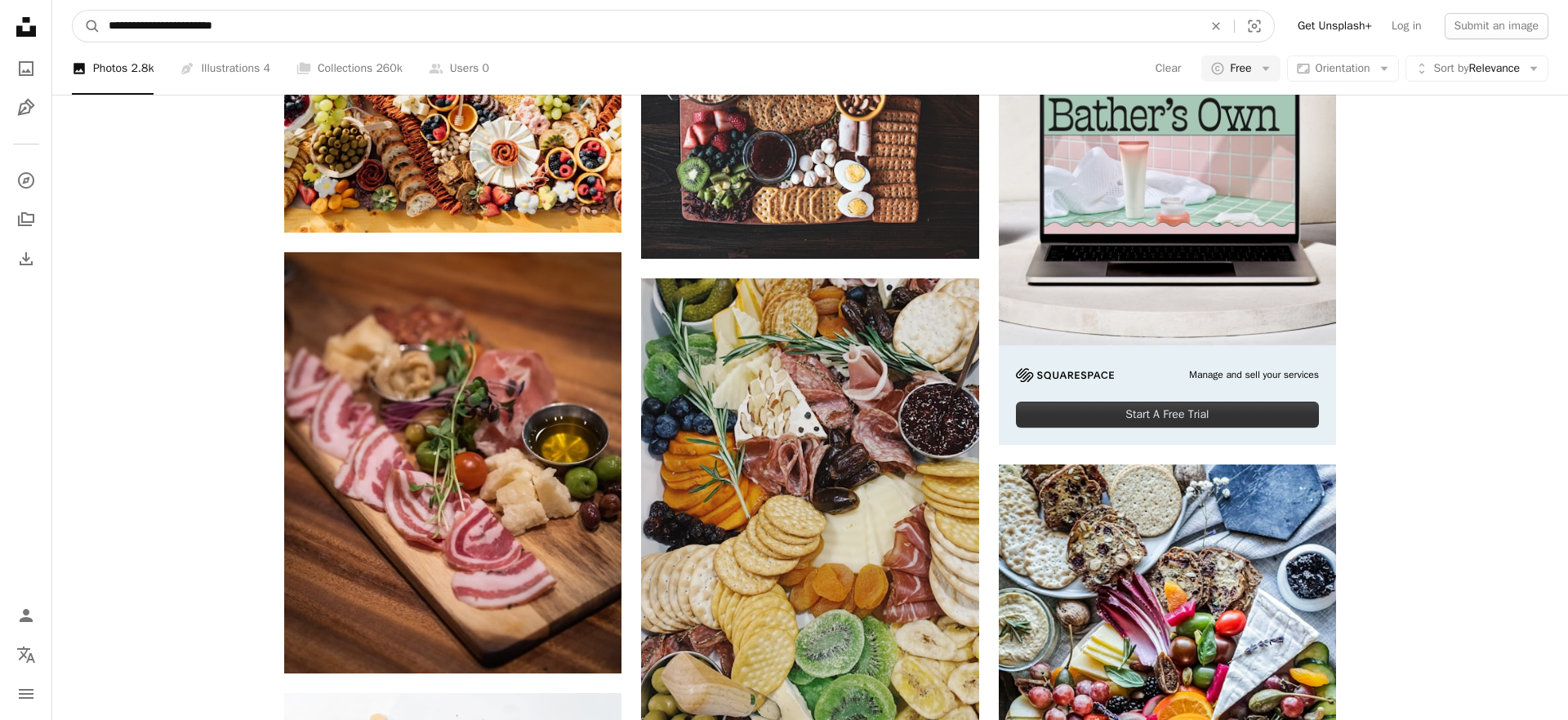 type on "**********" 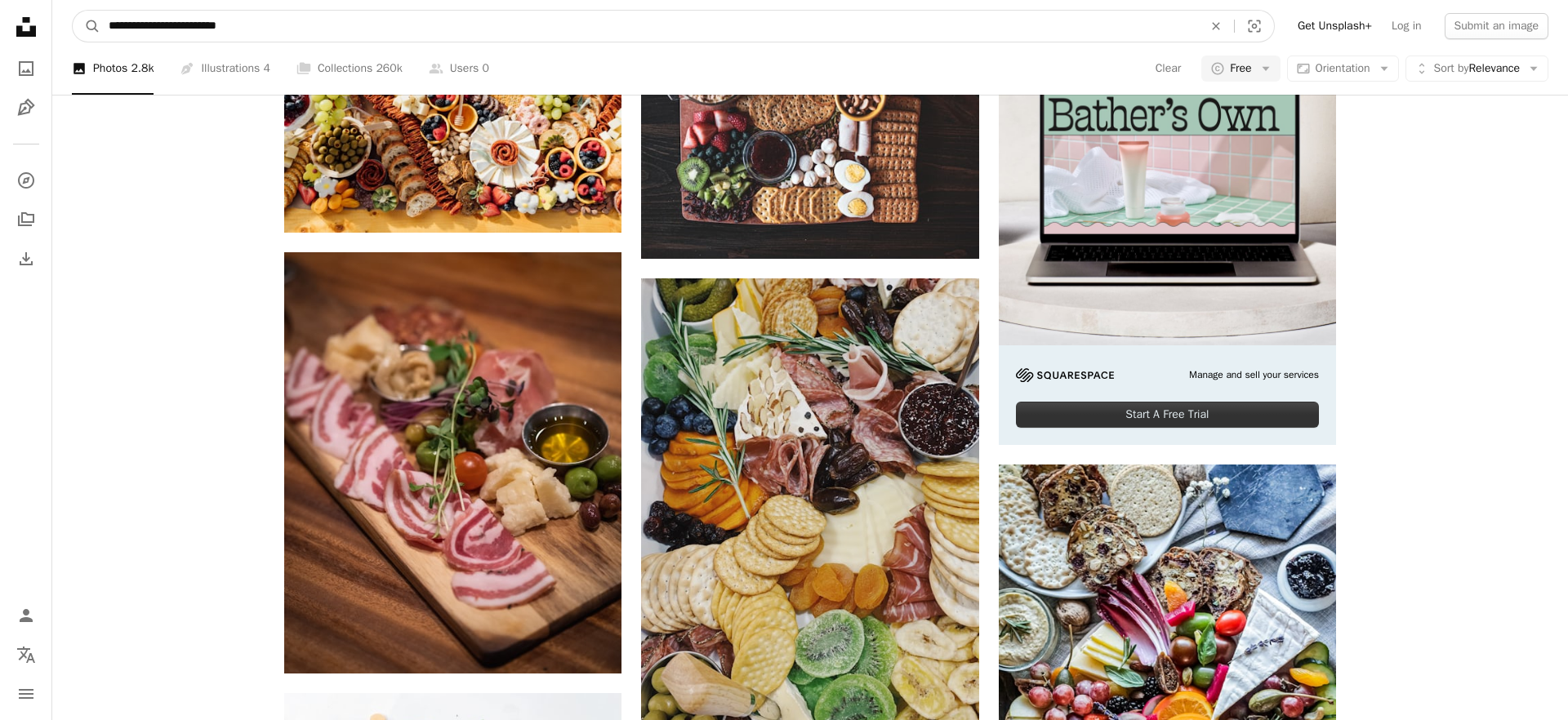click on "A magnifying glass" at bounding box center (87, 26) 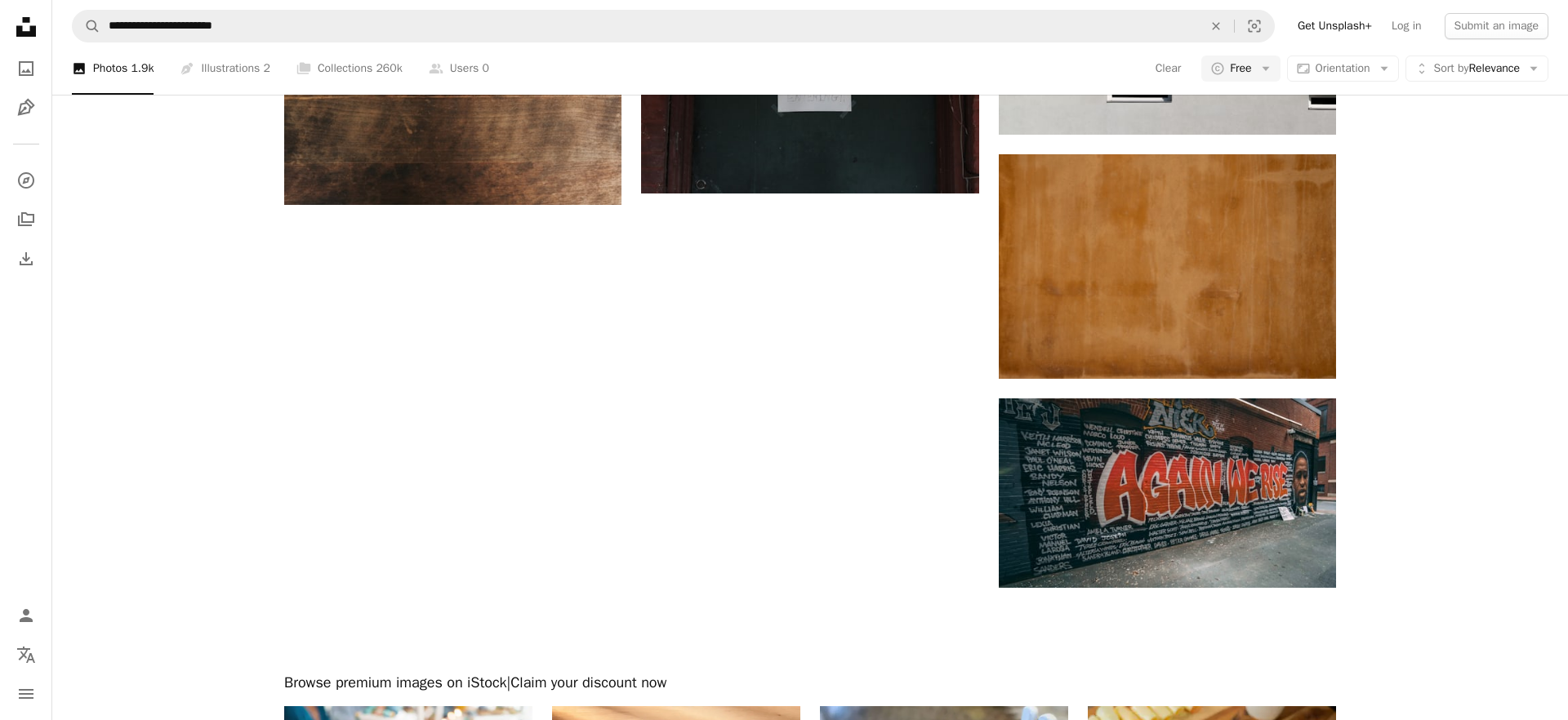scroll, scrollTop: 2307, scrollLeft: 0, axis: vertical 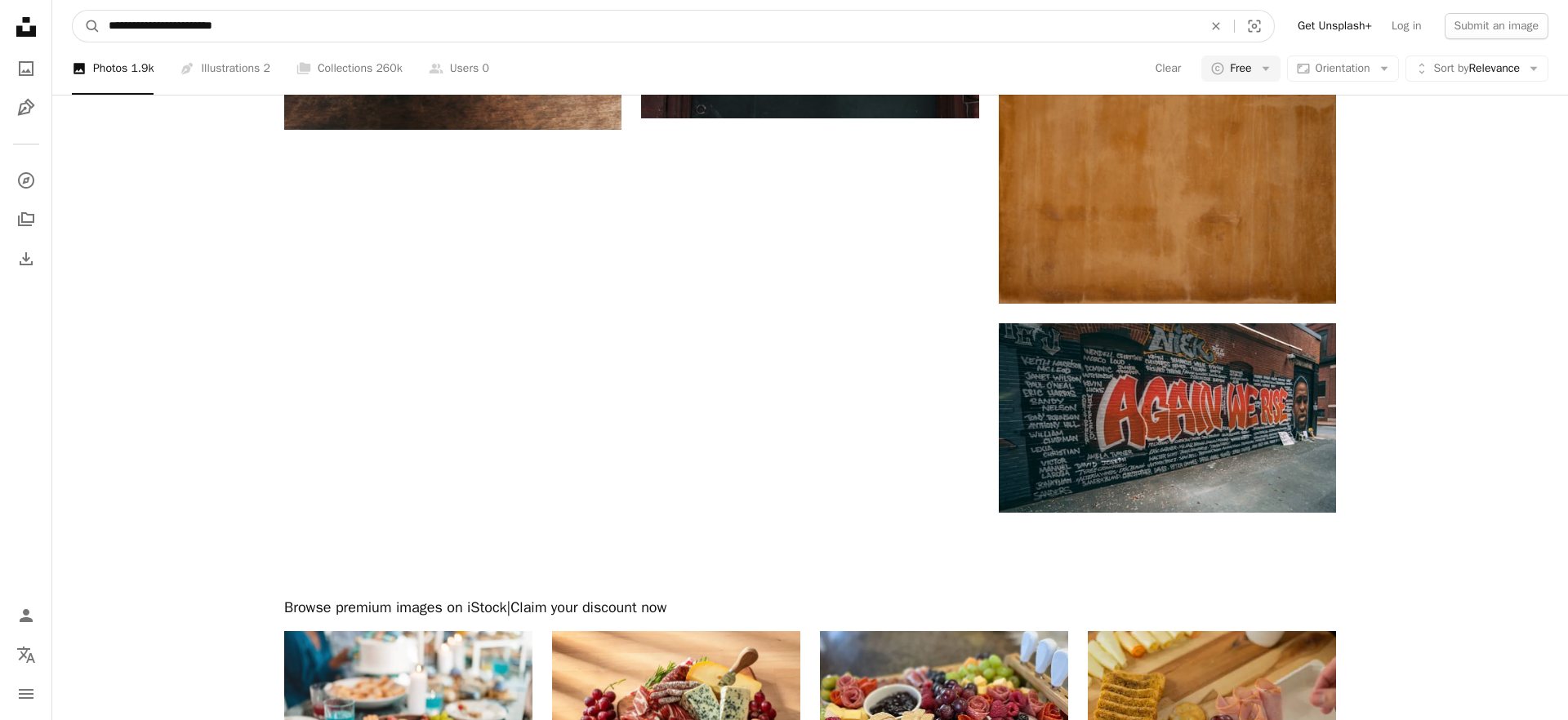 click on "**********" at bounding box center (649, 26) 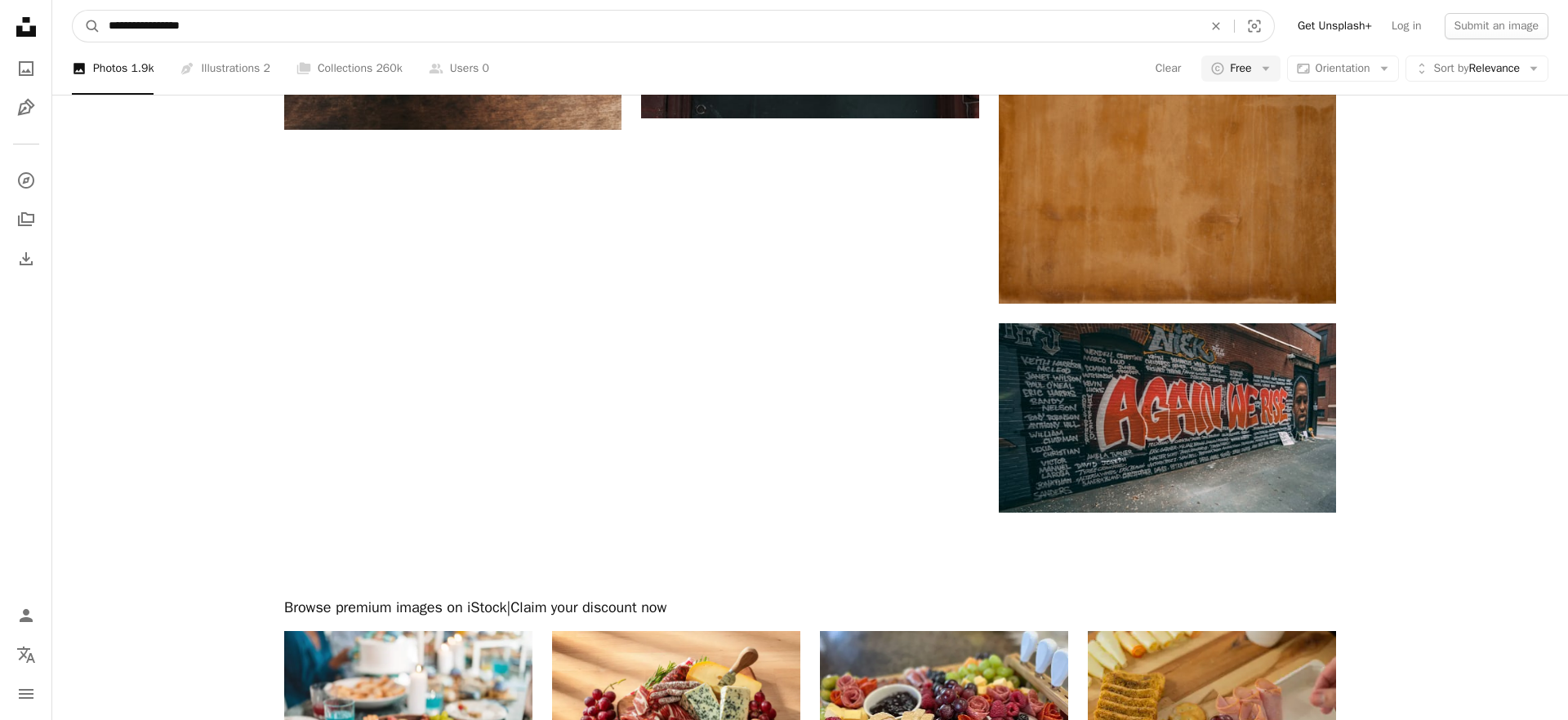 type on "**********" 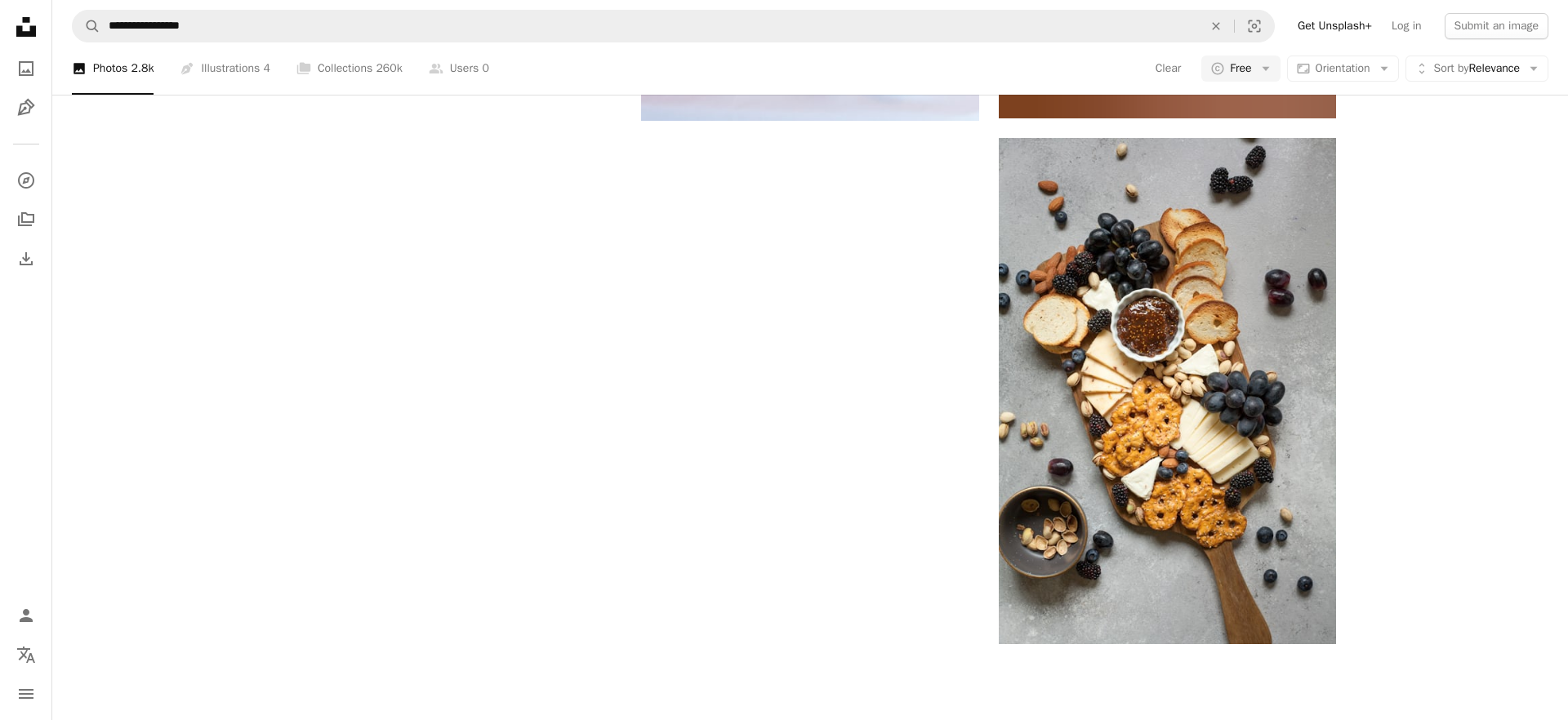 scroll, scrollTop: 2744, scrollLeft: 0, axis: vertical 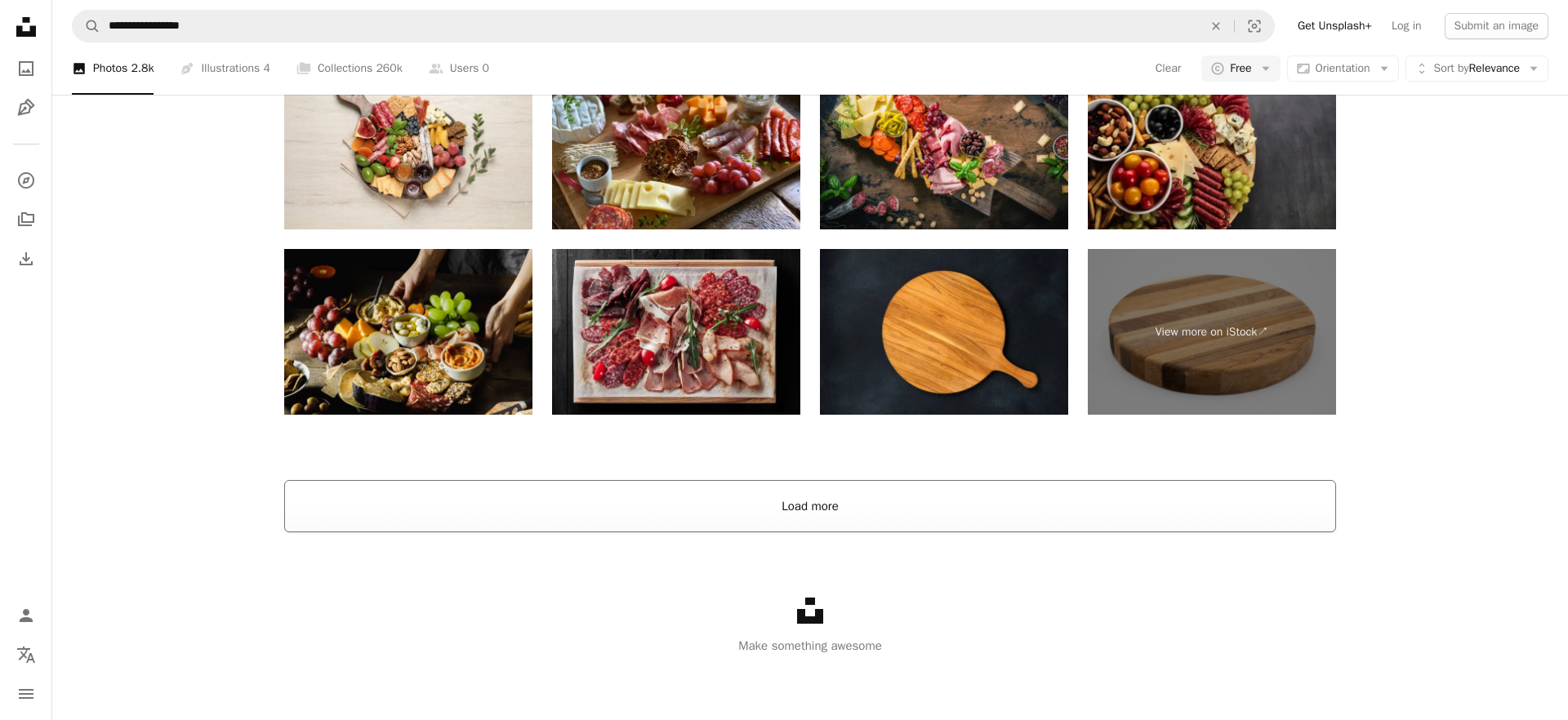 click on "Load more" at bounding box center (810, 506) 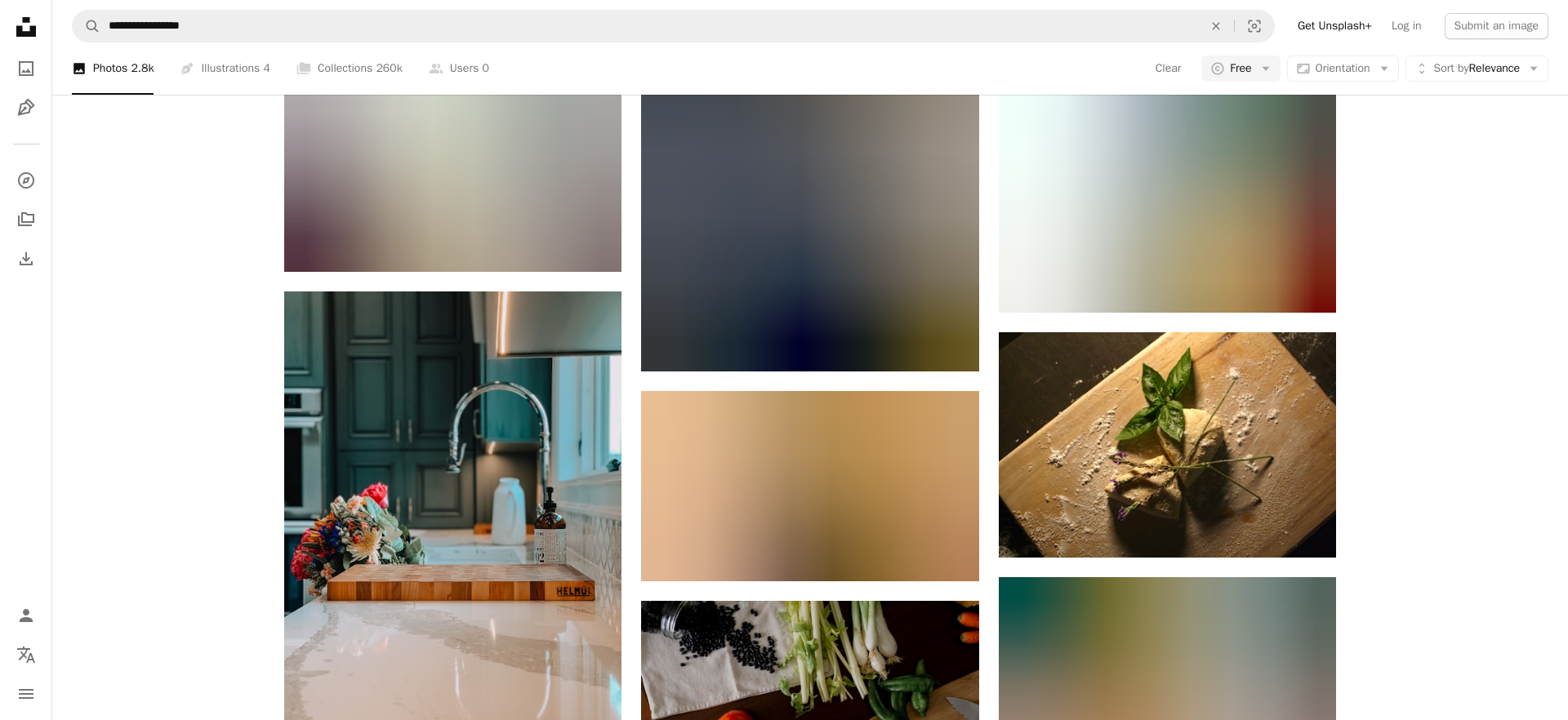 scroll, scrollTop: 16332, scrollLeft: 0, axis: vertical 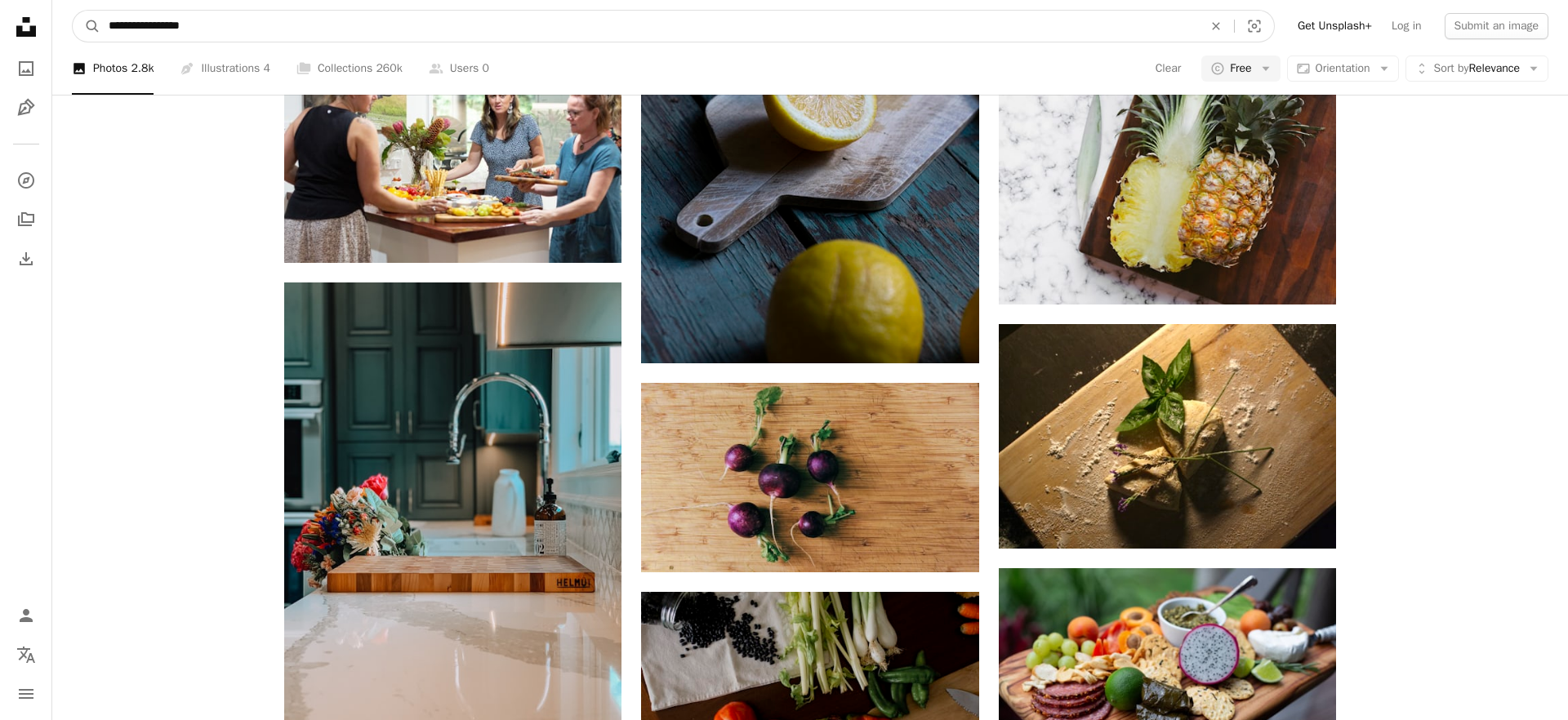 click on "**********" at bounding box center (649, 26) 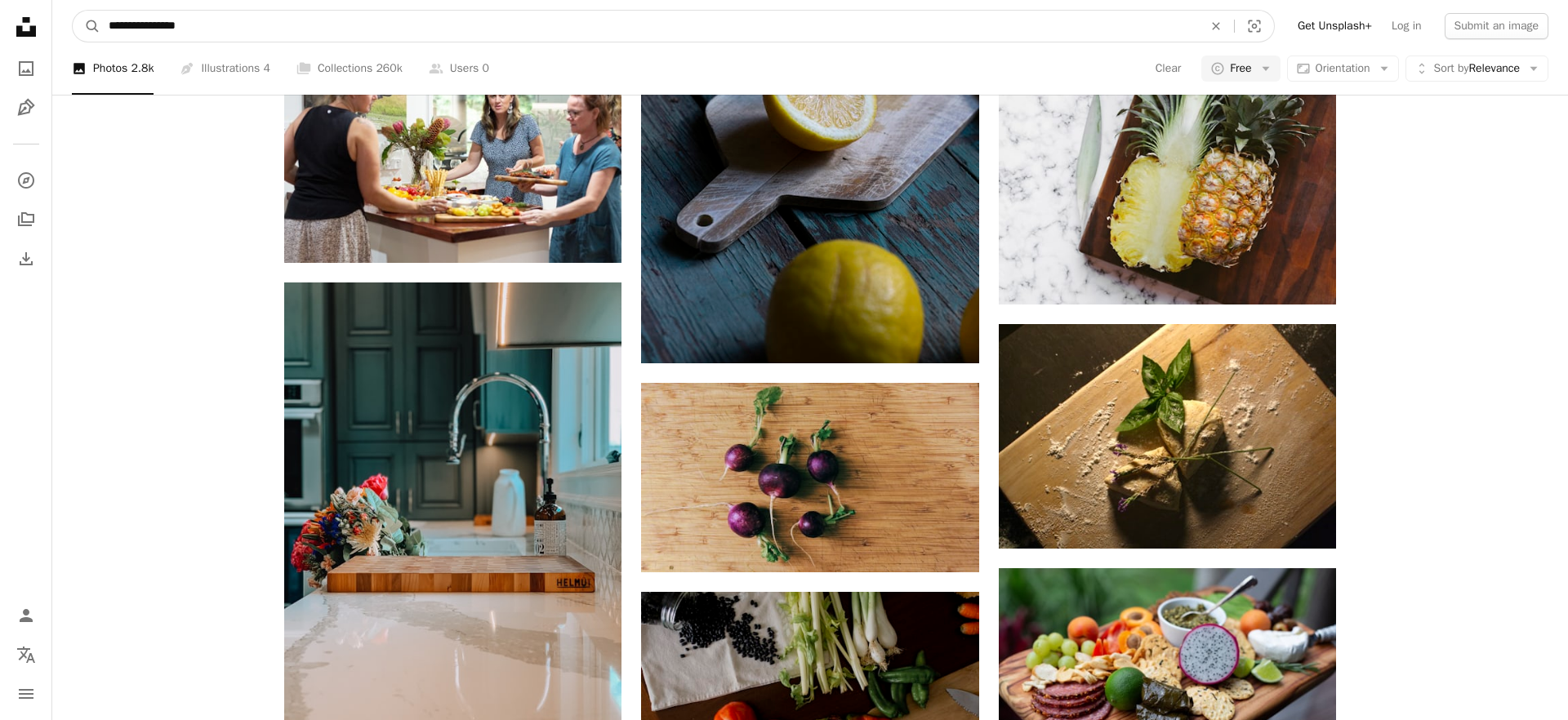 type on "**********" 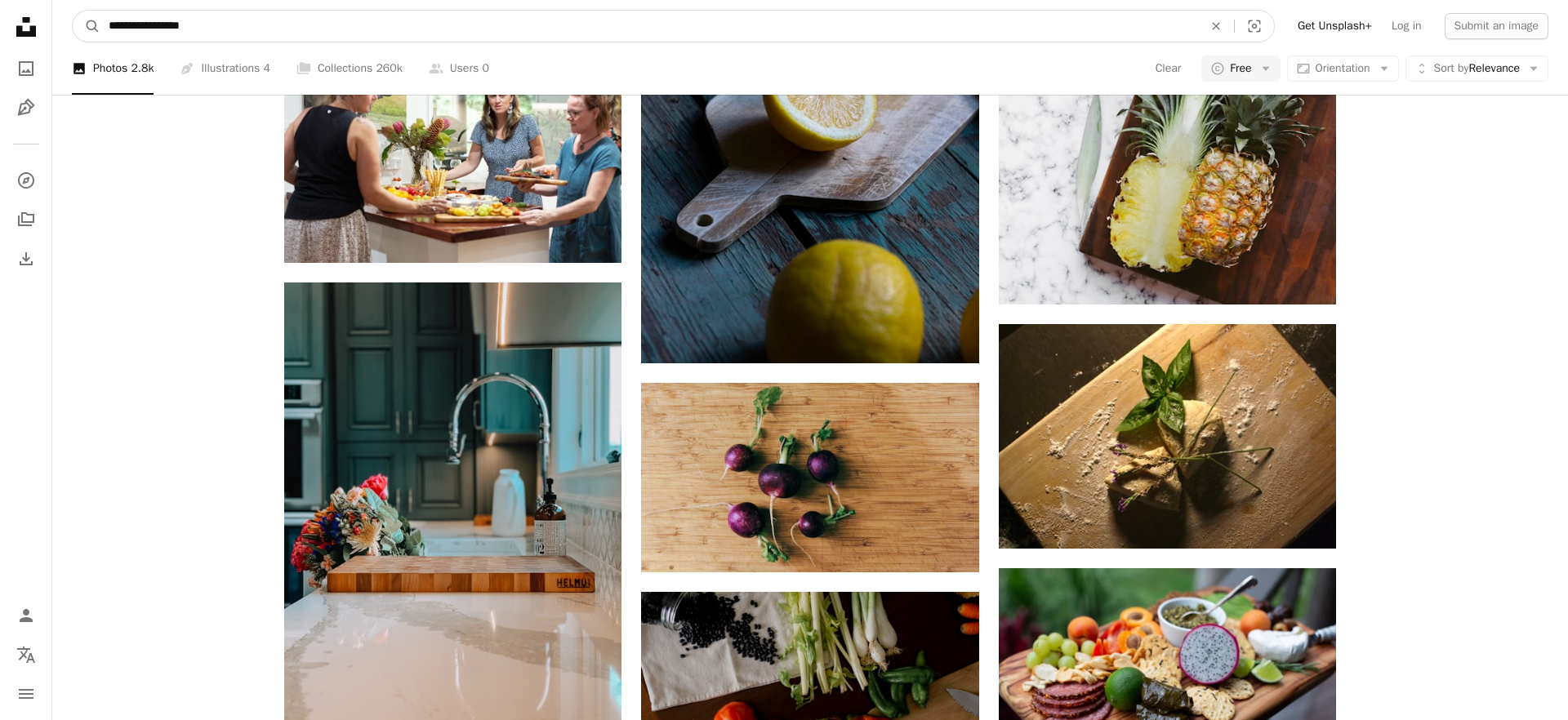 click on "A magnifying glass" at bounding box center (87, 26) 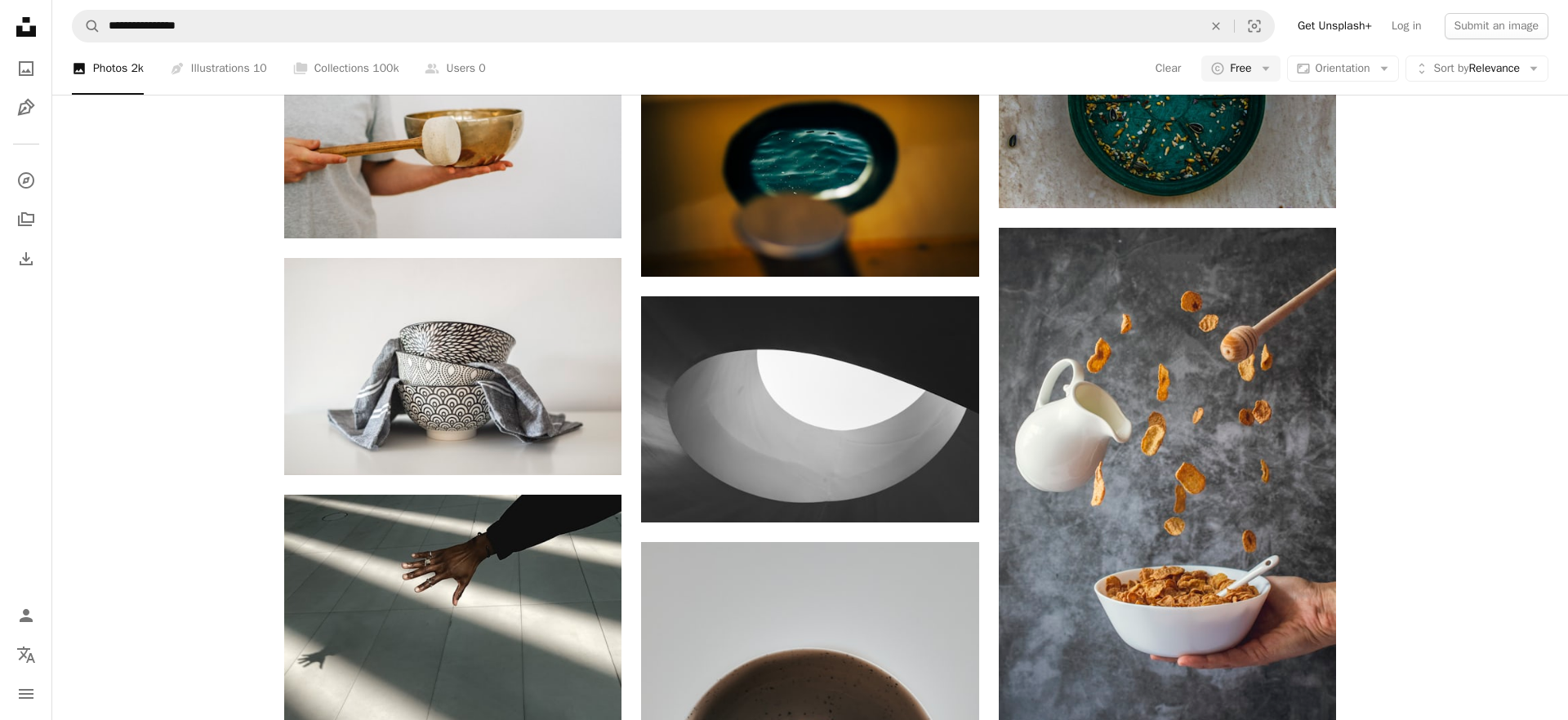 scroll, scrollTop: 1034, scrollLeft: 0, axis: vertical 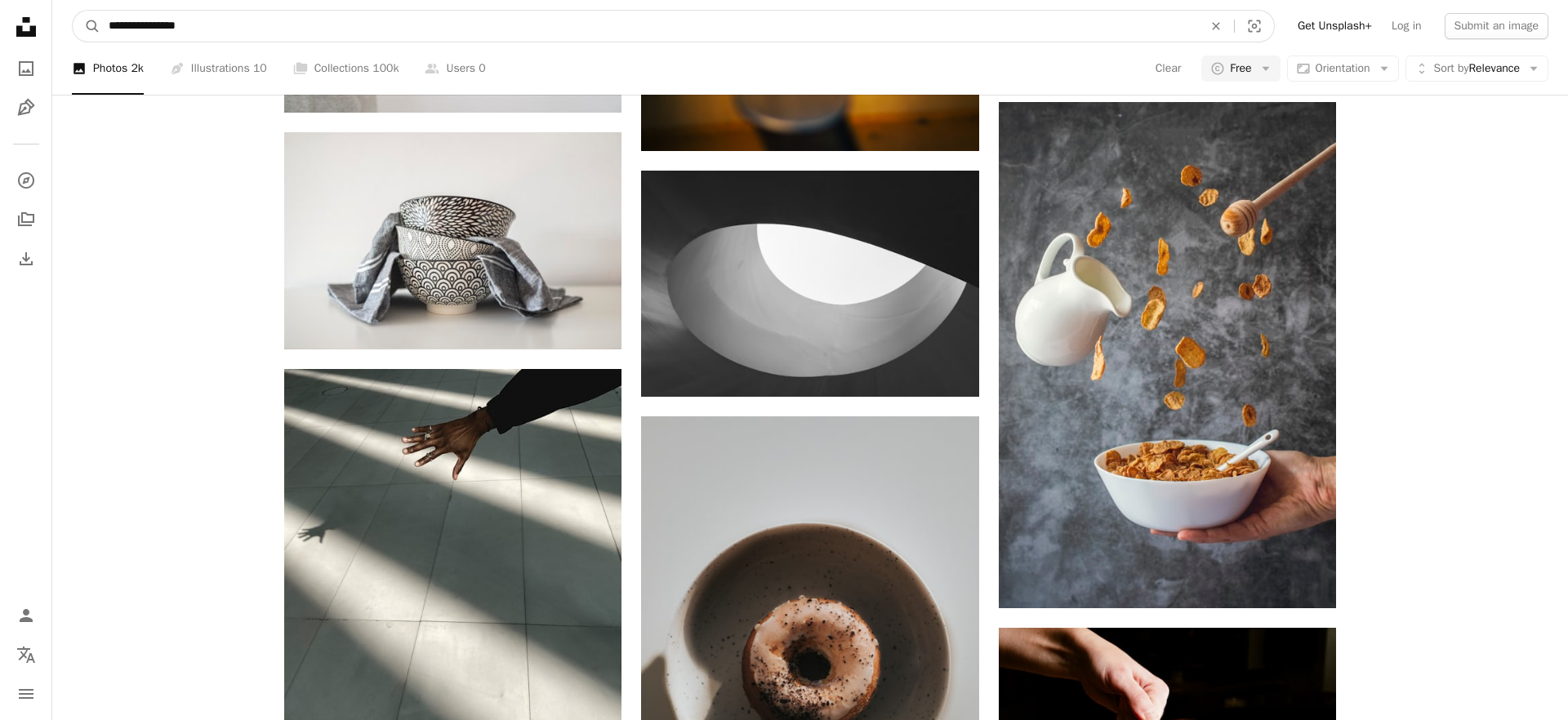 click on "**********" at bounding box center [649, 26] 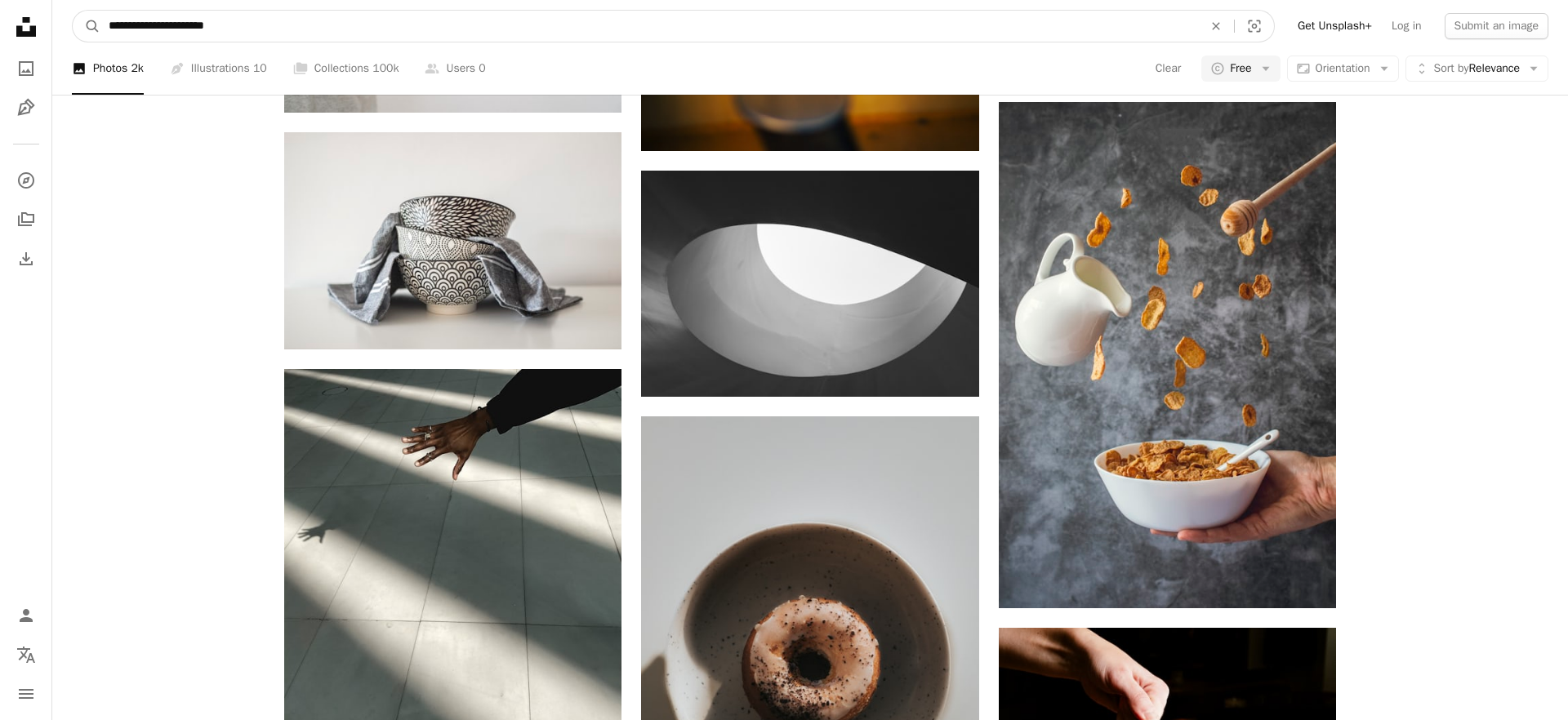type on "**********" 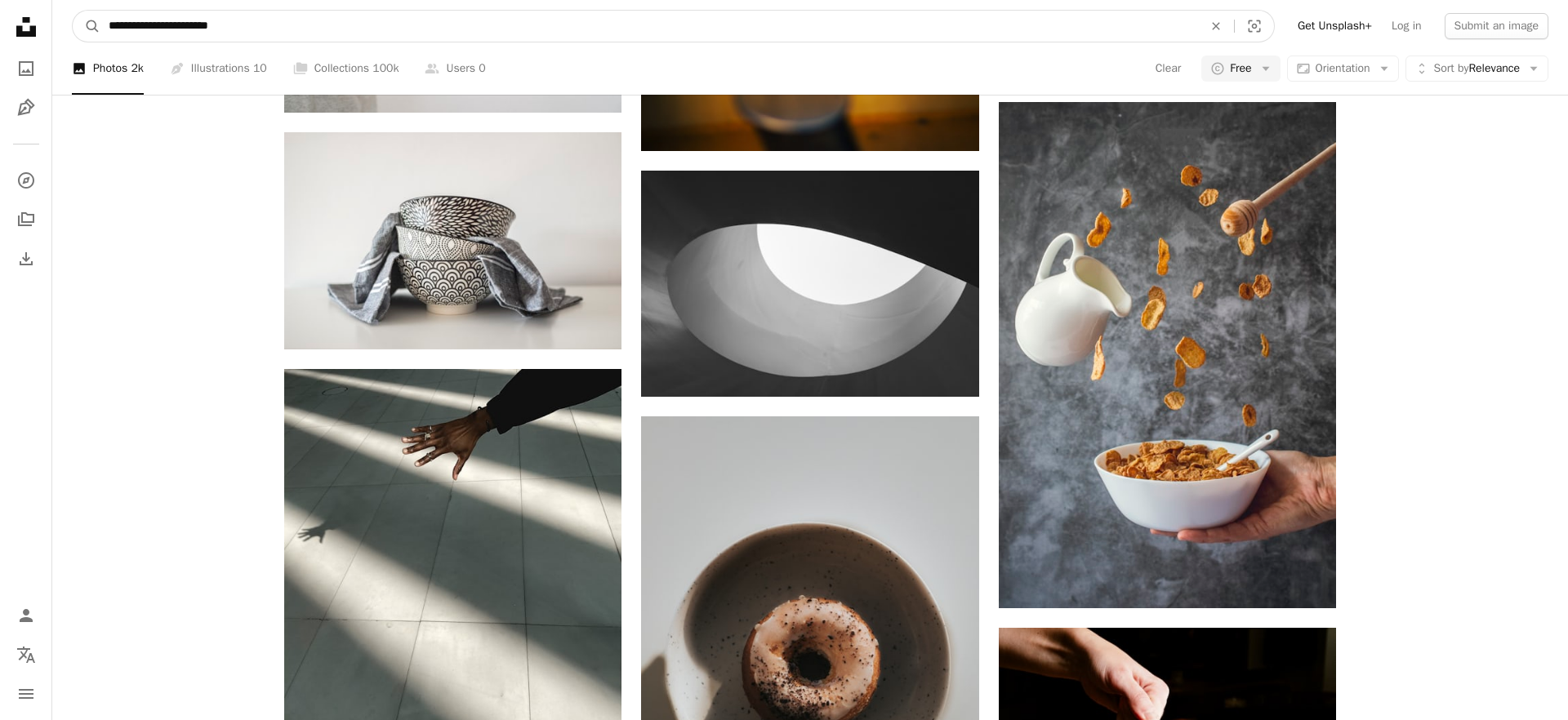 click on "A magnifying glass" at bounding box center (87, 26) 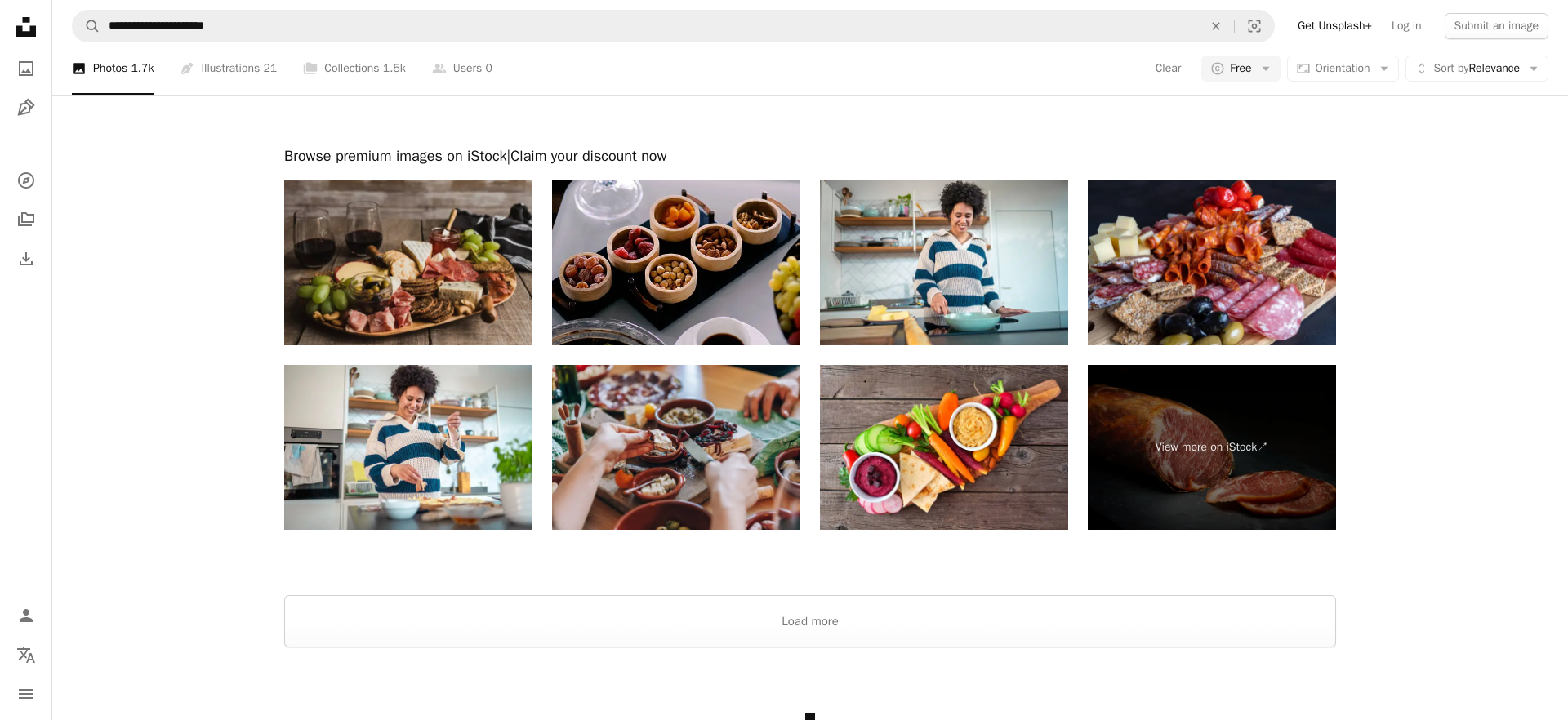 scroll, scrollTop: 2902, scrollLeft: 0, axis: vertical 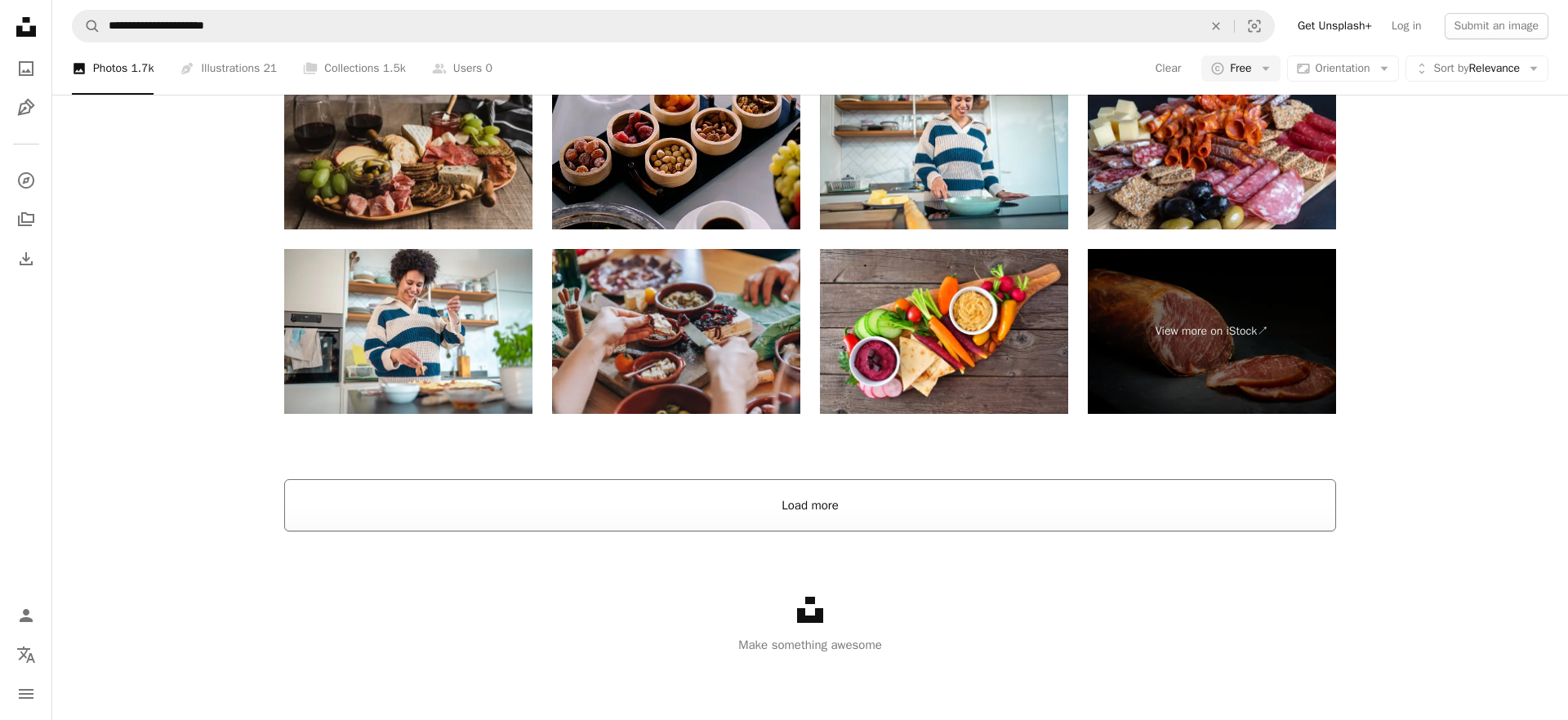 click on "Load more" at bounding box center (810, 505) 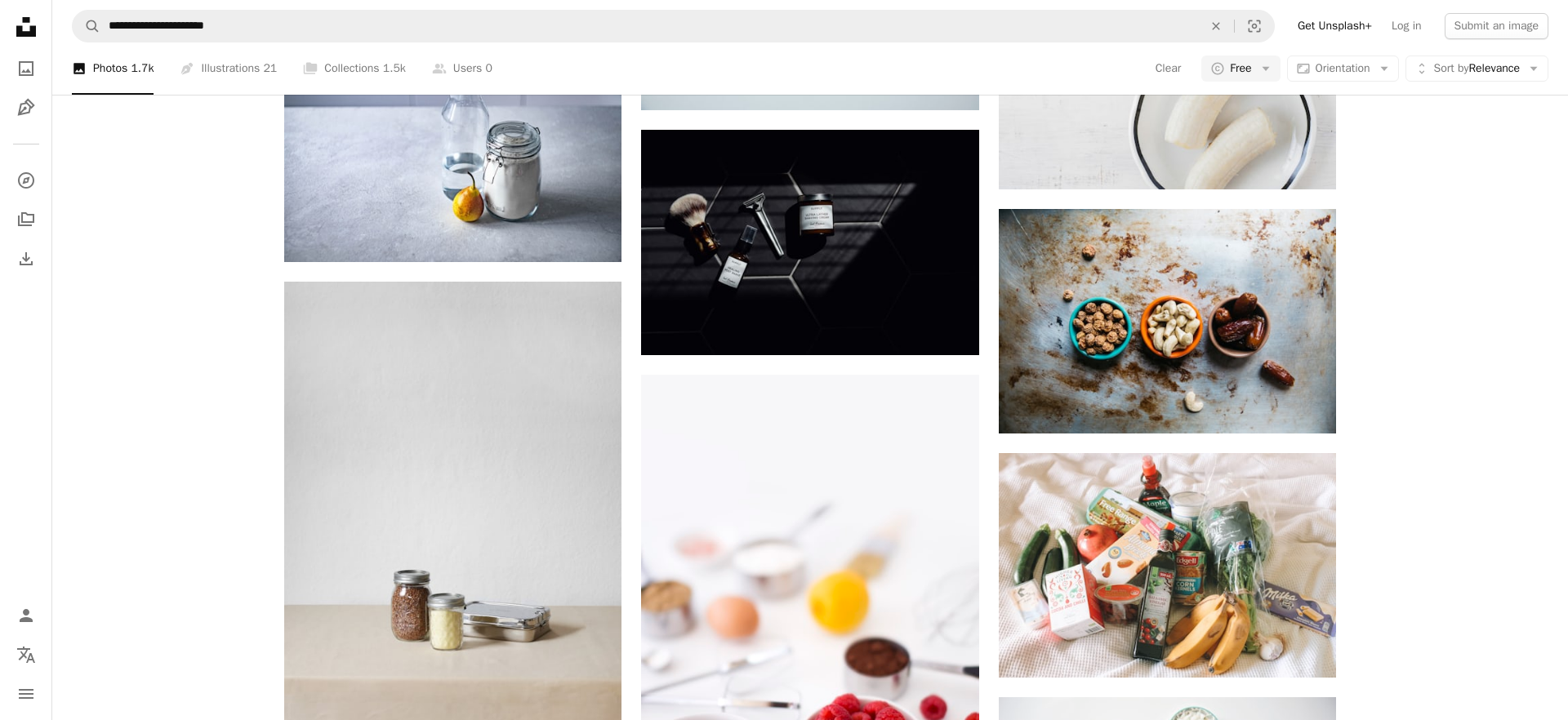 scroll, scrollTop: 5463, scrollLeft: 0, axis: vertical 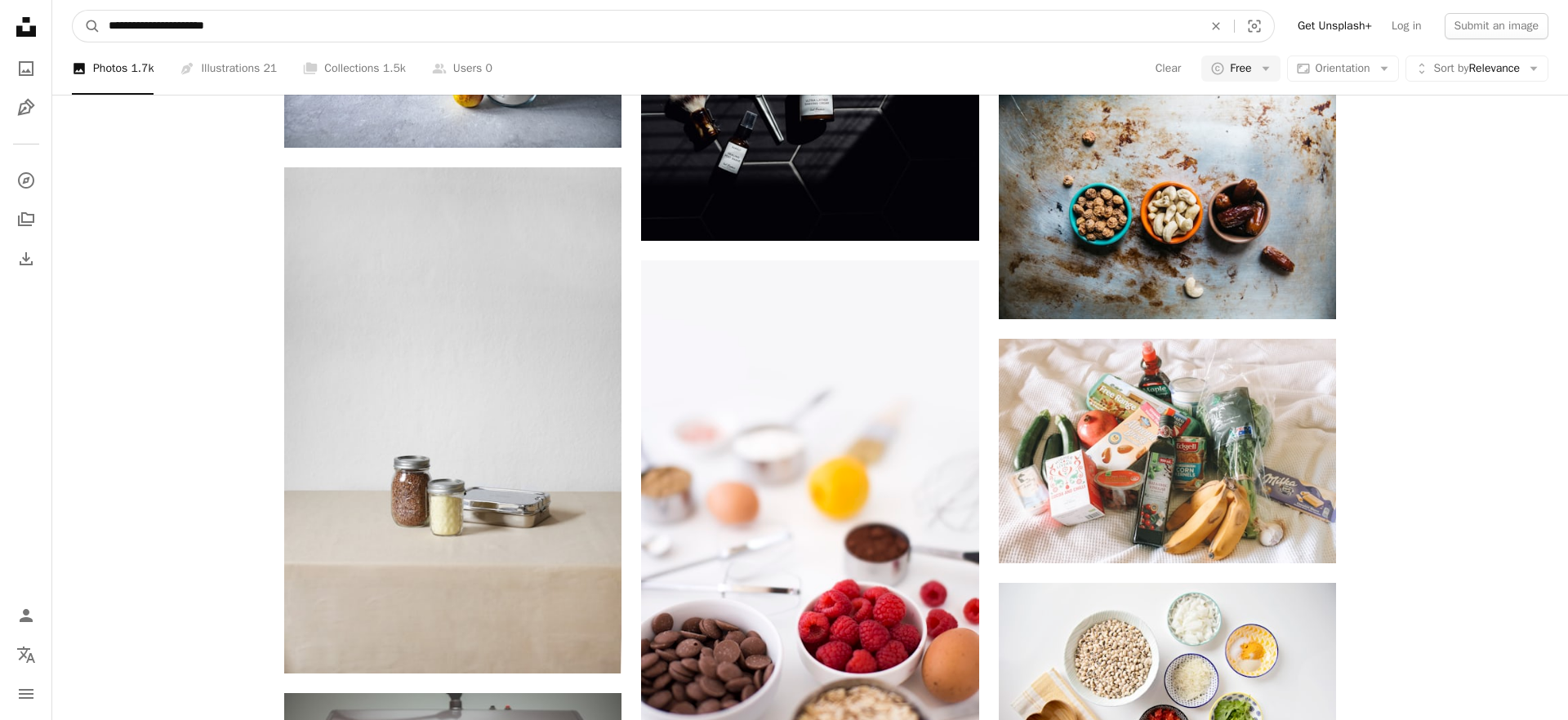 click on "**********" at bounding box center (649, 26) 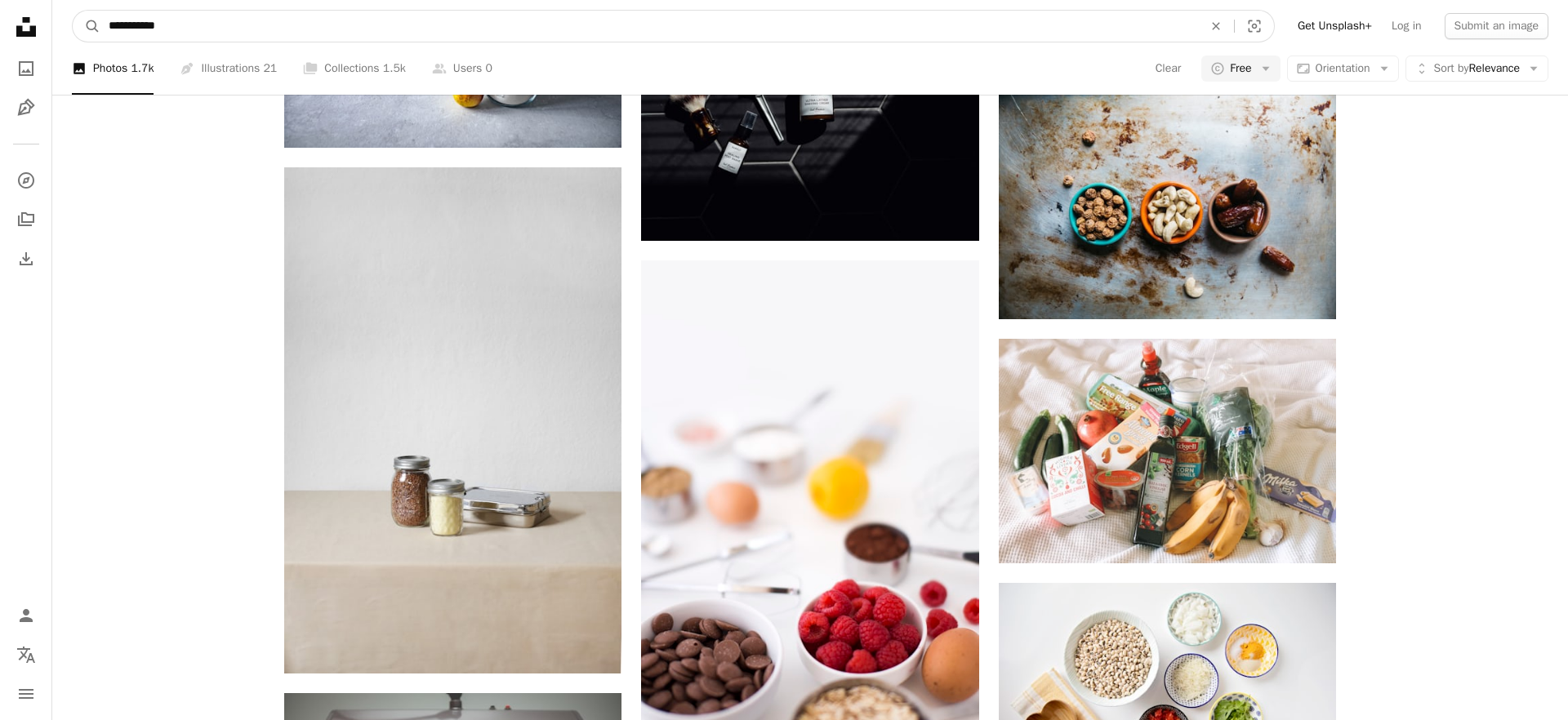 type on "**********" 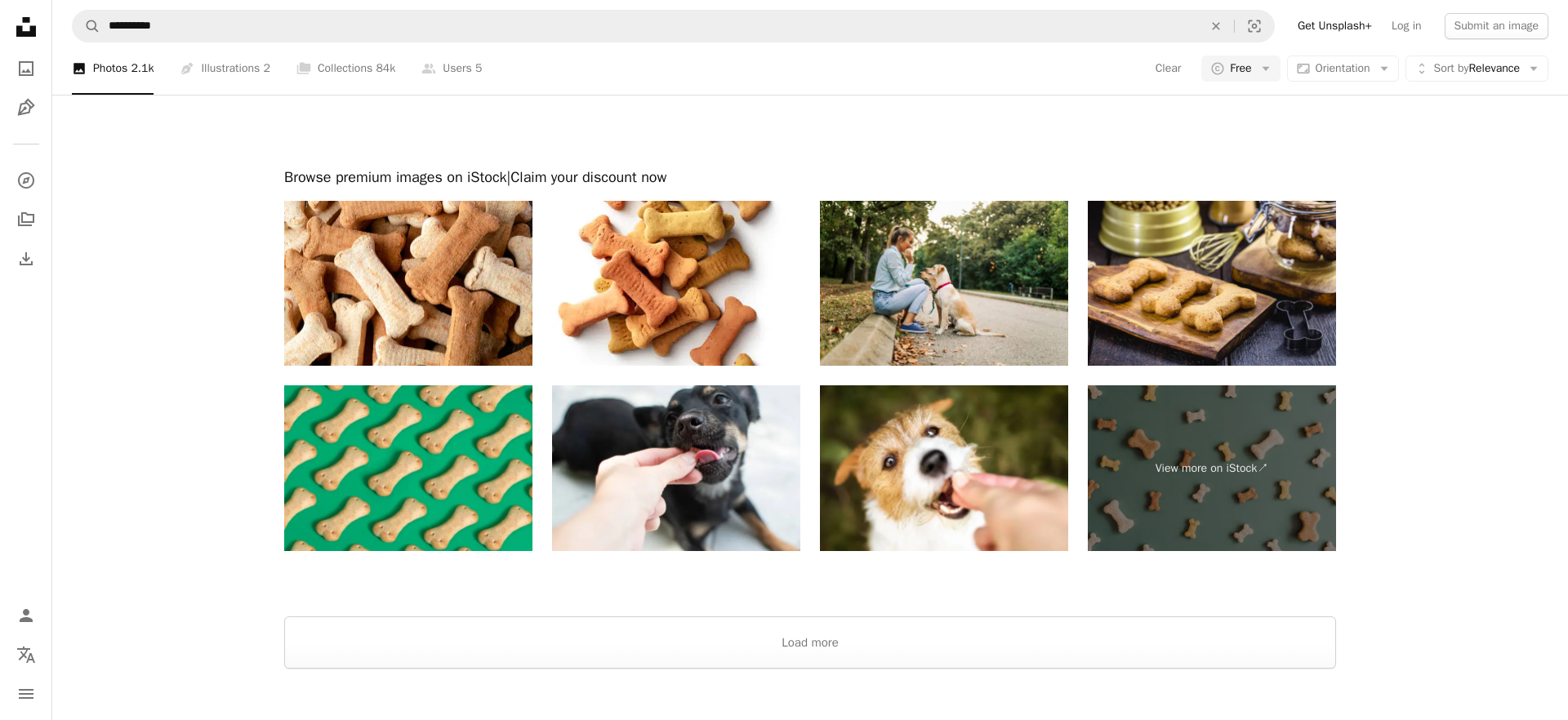 scroll, scrollTop: 3365, scrollLeft: 0, axis: vertical 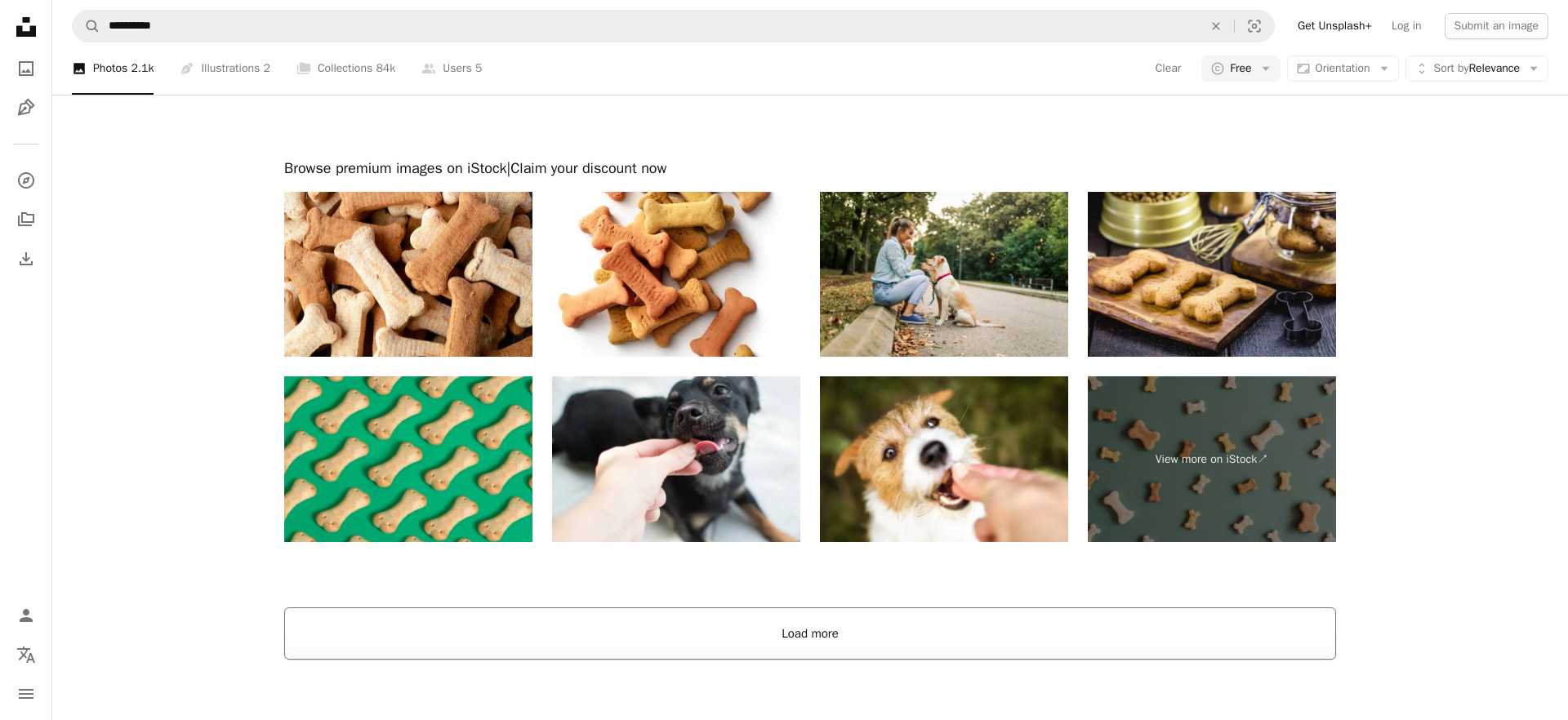 click on "Load more" at bounding box center [810, 633] 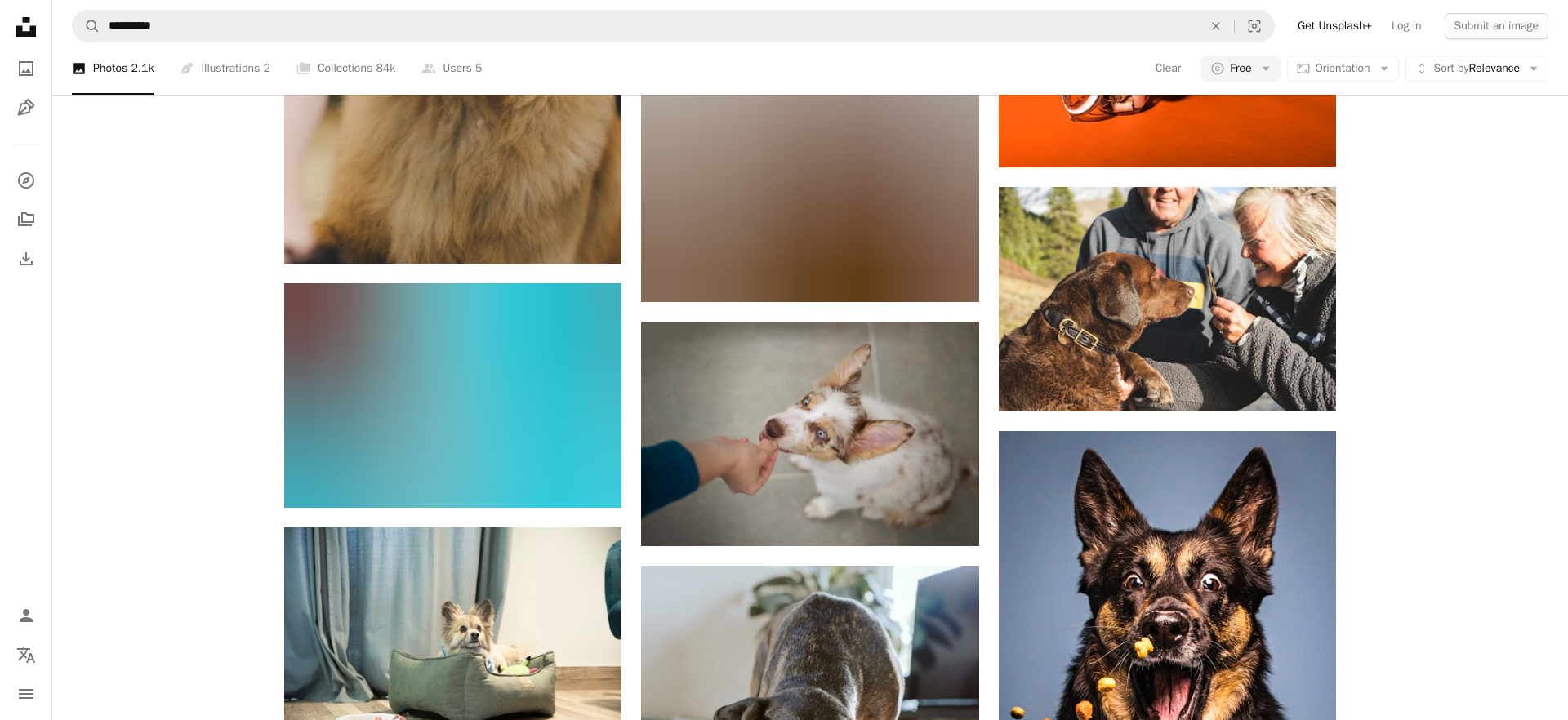scroll, scrollTop: 3435, scrollLeft: 0, axis: vertical 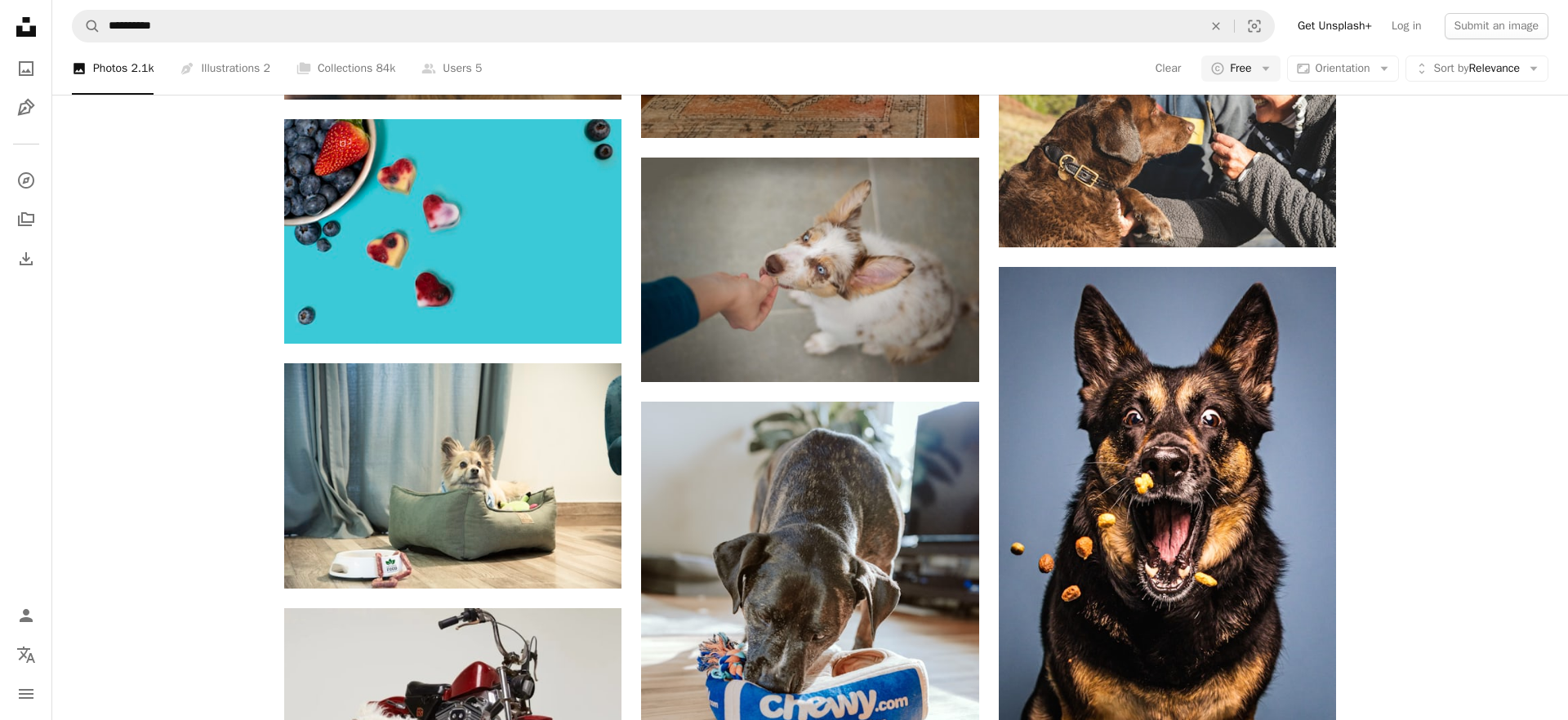 click on "A heart A plus sign okeykat Available for hire A checkmark inside of a circle Arrow pointing down A heart A plus sign [FIRST] [LAST] Arrow pointing down A heart A plus sign [FIRST] [LAST] Available for hire A checkmark inside of a circle Arrow pointing down A heart A plus sign [FIRST] [LAST] Available for hire A checkmark inside of a circle Arrow pointing down A heart A plus sign [FIRST] [LAST] Travel Arrow pointing down A heart A plus sign Chewy Arrow pointing down A heart A plus sign Mimicry [LAST] Arrow pointing down A heart A plus sign [FIRST] [LAST] Arrow pointing down A heart A plus sign Real Natures Food Arrow pointing down –– ––– –––  –– ––– –  ––– –––  ––––  –   – –– –––  – – ––– –– –– –––– –– Squarespace: get projects, get paid Get Started A heart A plus sign [FIRST] [LAST] Available for hire A checkmark inside of a circle Arrow pointing down A heart A plus sign TSI" at bounding box center [810, 5210] 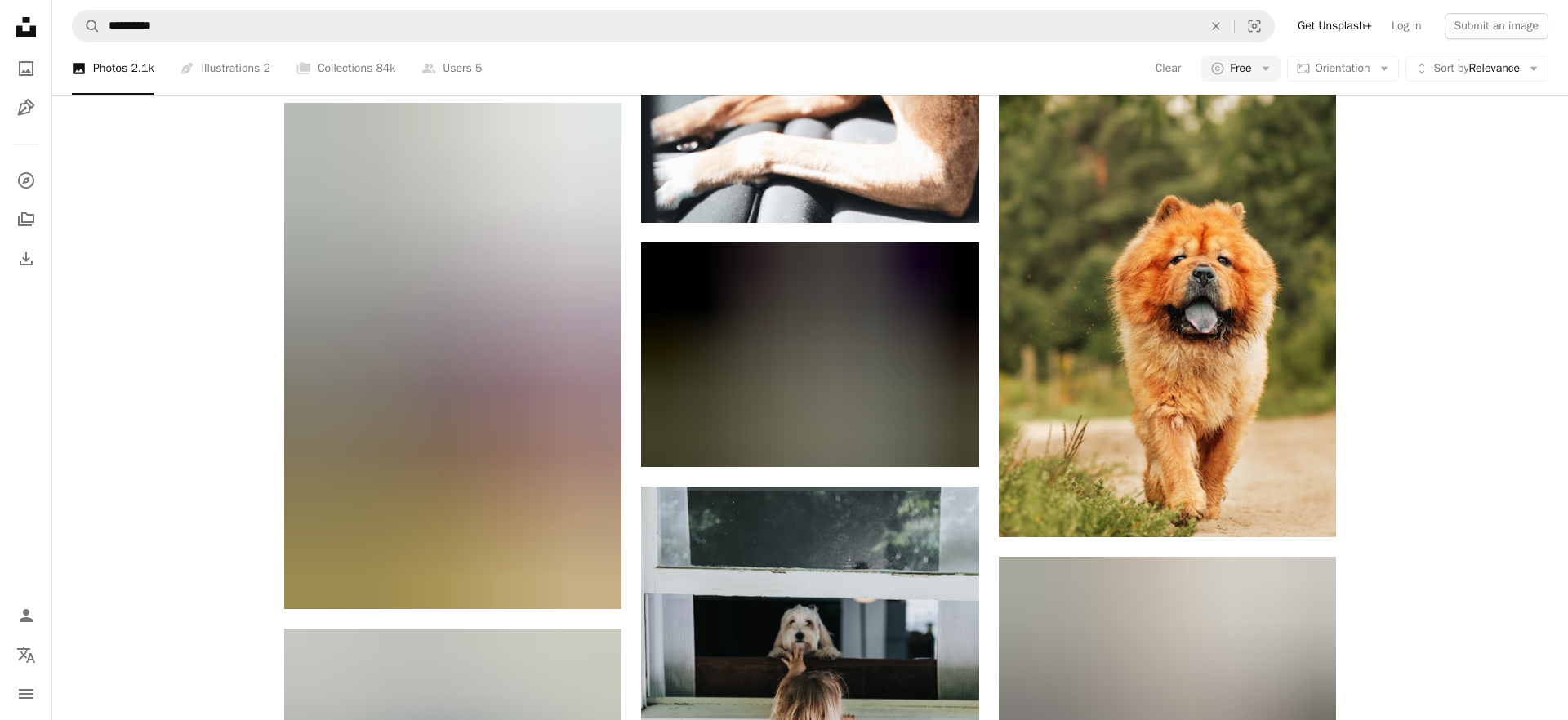 scroll, scrollTop: 28394, scrollLeft: 0, axis: vertical 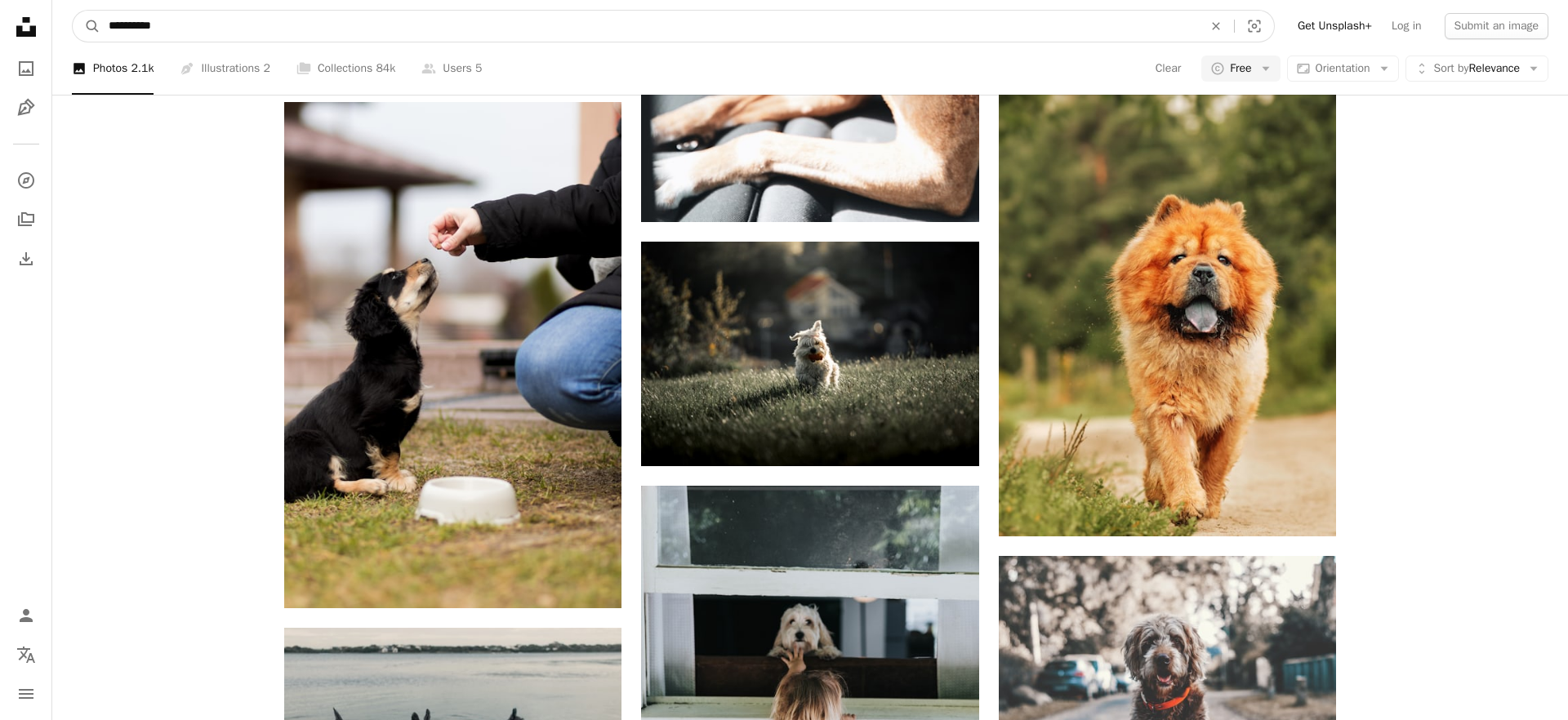 click on "**********" at bounding box center [649, 26] 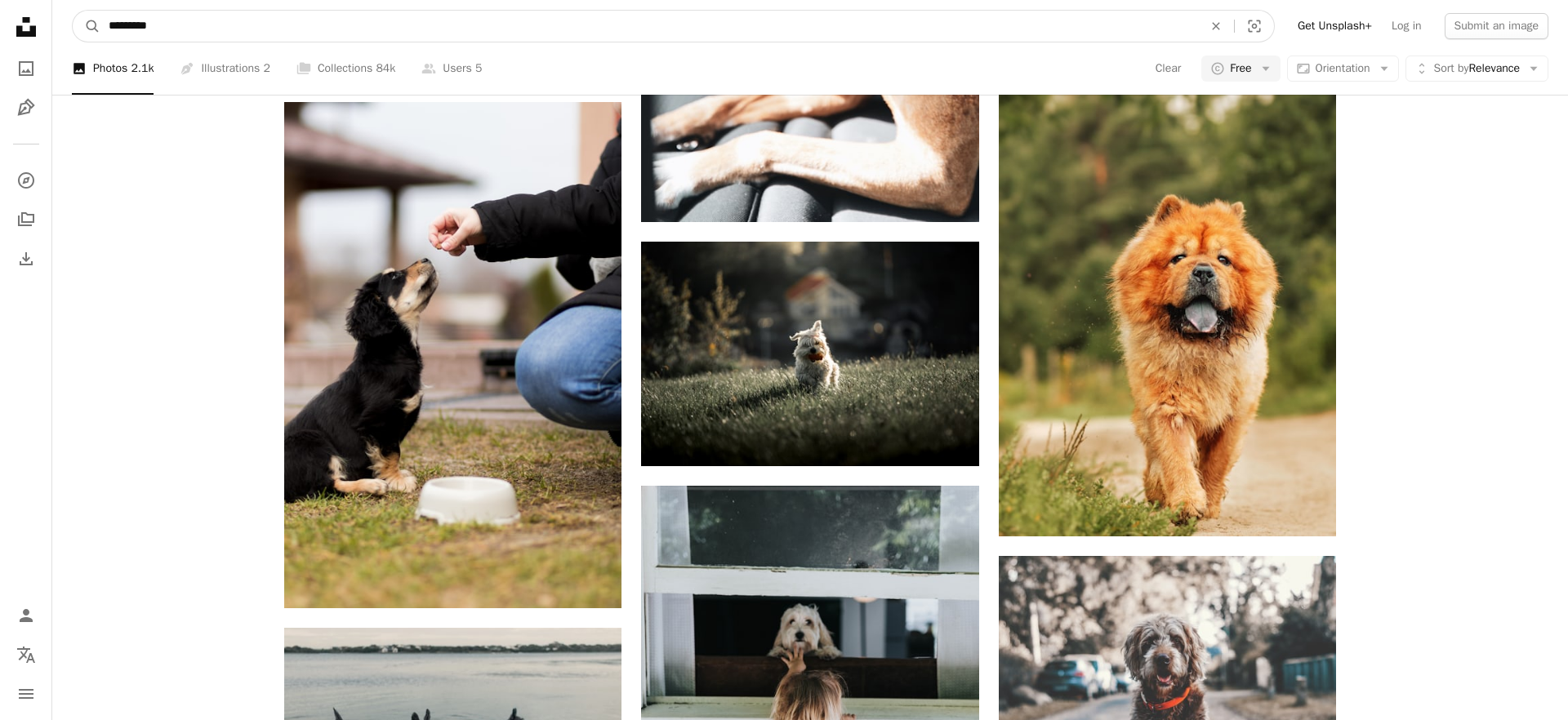 click on "A magnifying glass" at bounding box center (87, 26) 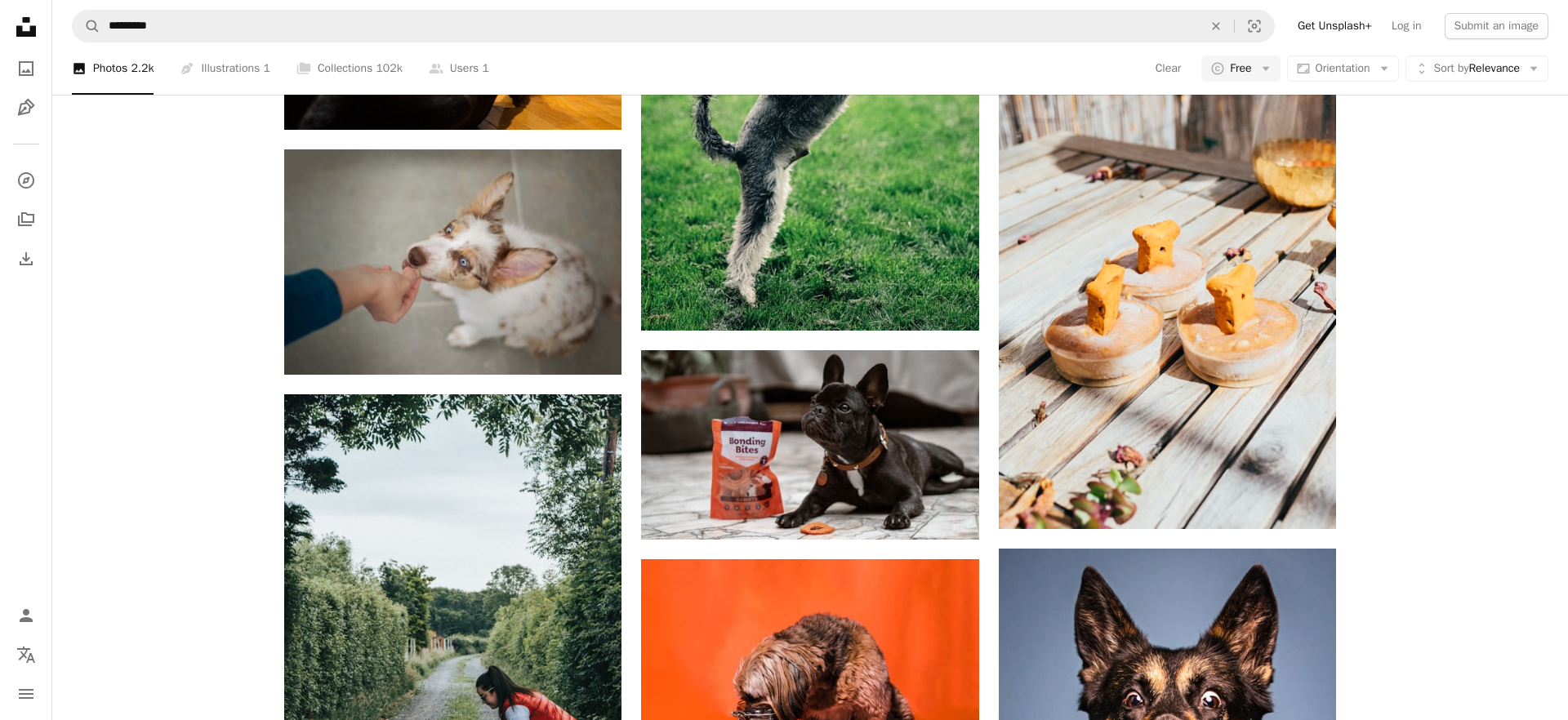 scroll, scrollTop: 1847, scrollLeft: 0, axis: vertical 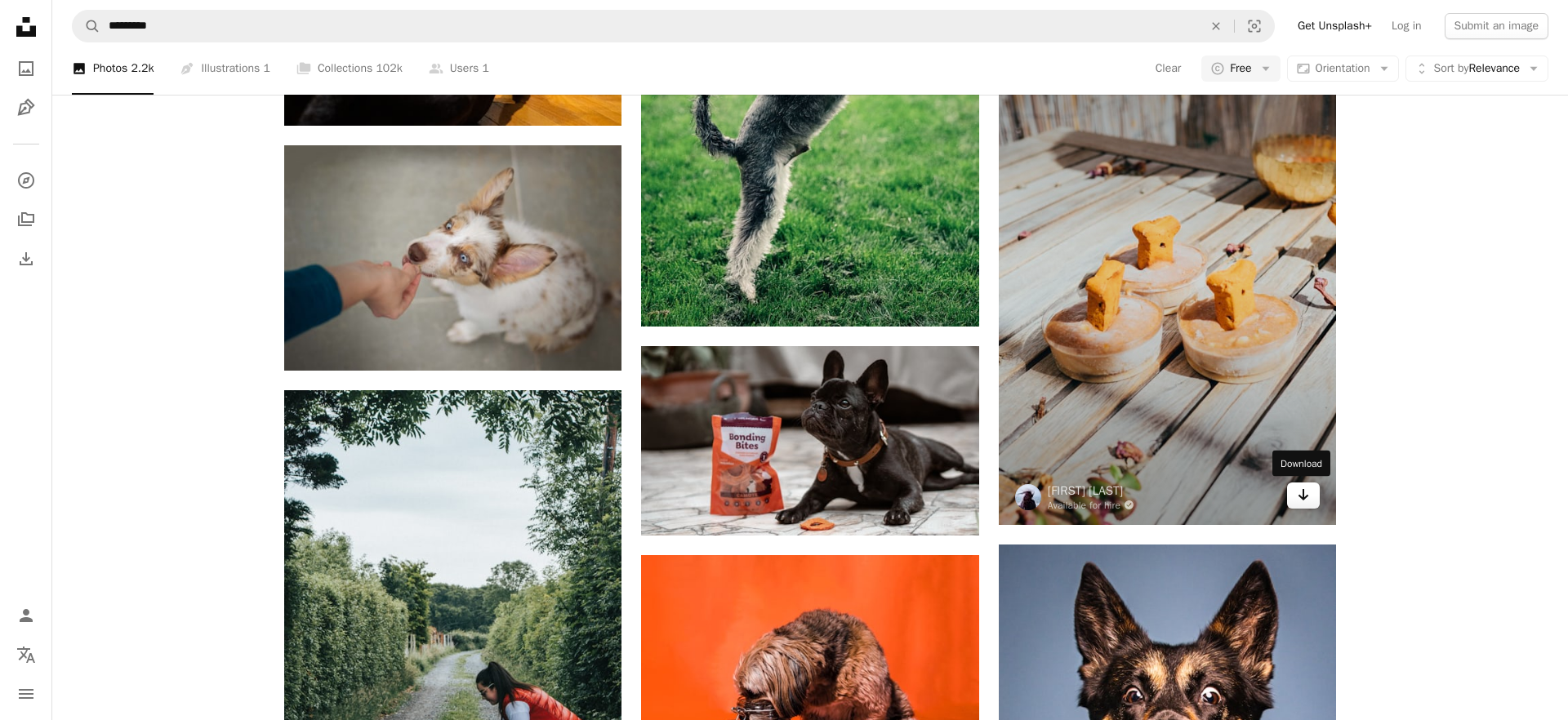 click on "Arrow pointing down" at bounding box center [1303, 496] 